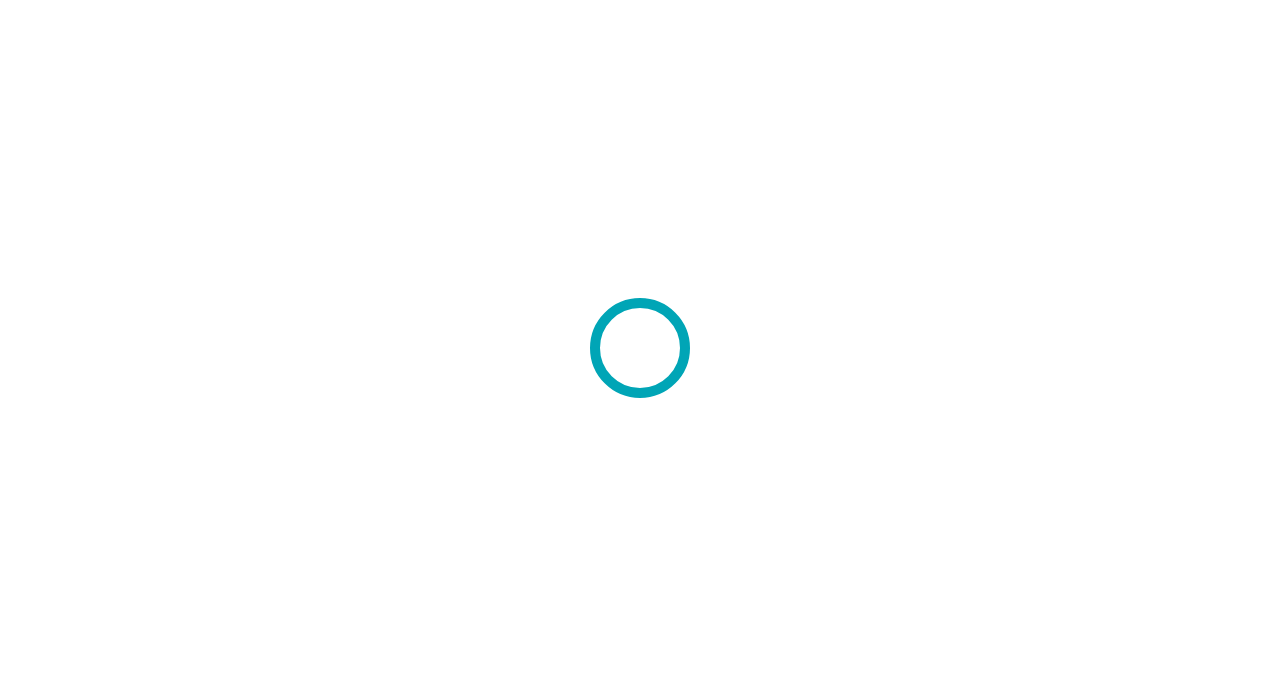 scroll, scrollTop: 0, scrollLeft: 0, axis: both 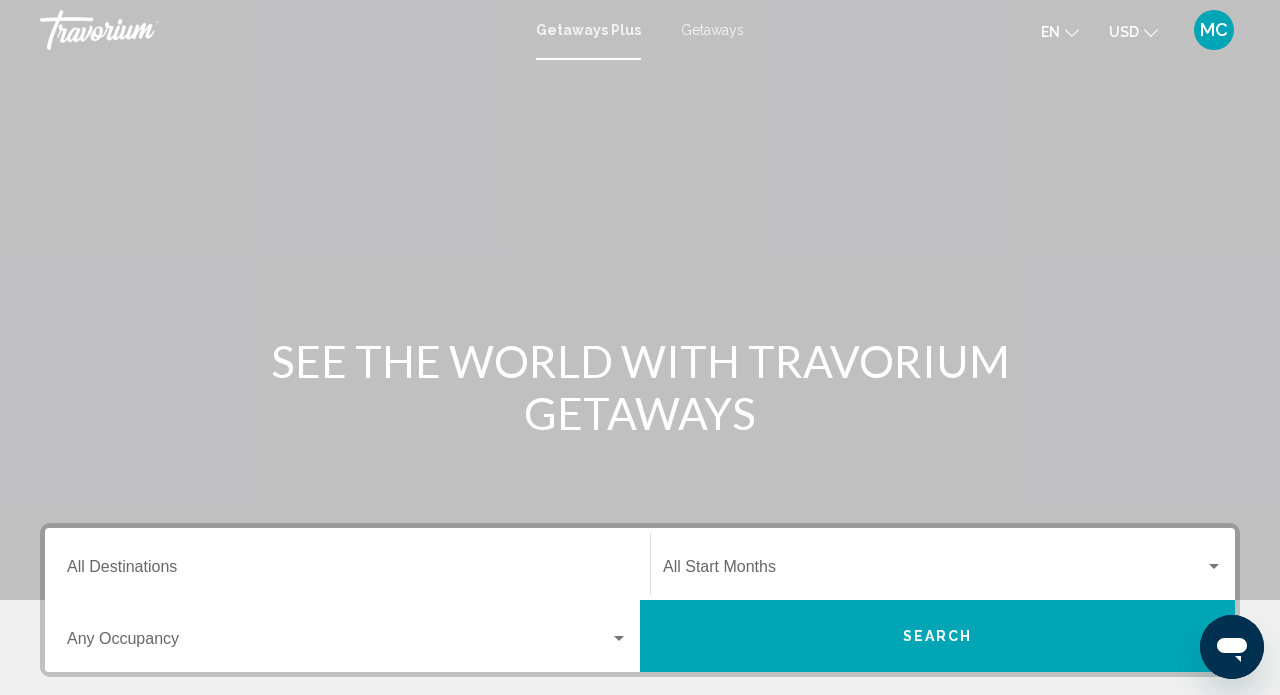 click at bounding box center (934, 571) 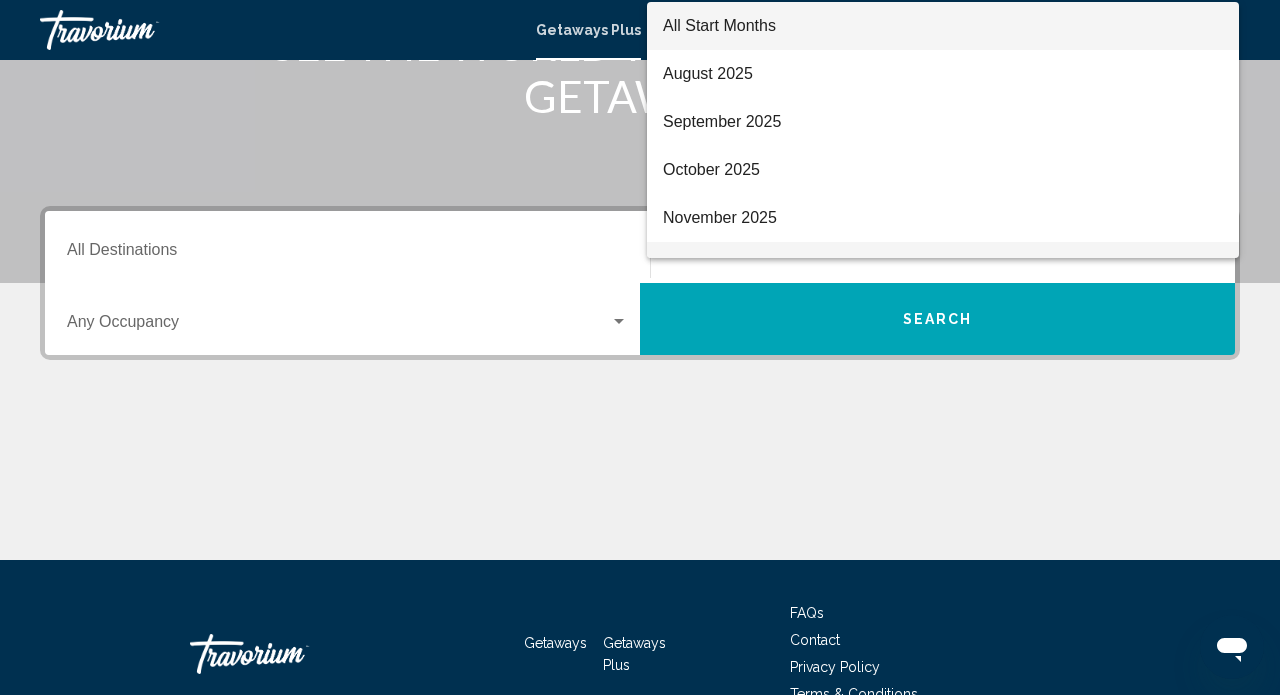 scroll, scrollTop: 315, scrollLeft: 0, axis: vertical 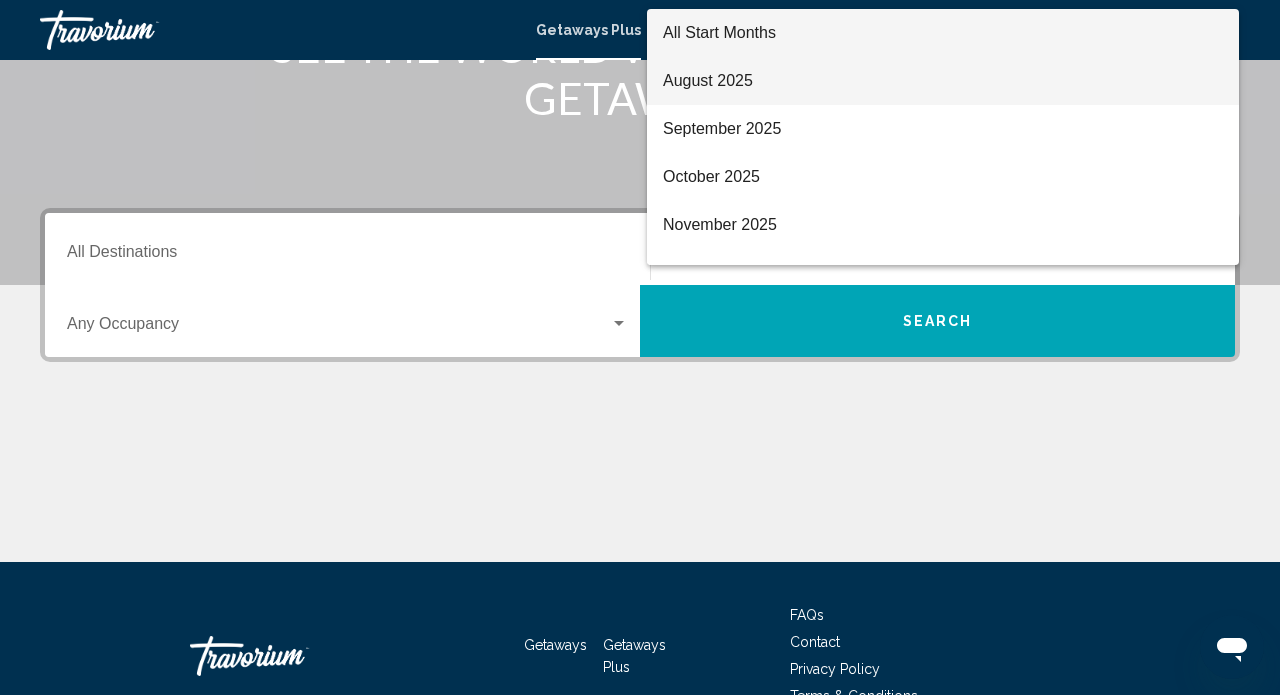click on "August 2025" at bounding box center [943, 81] 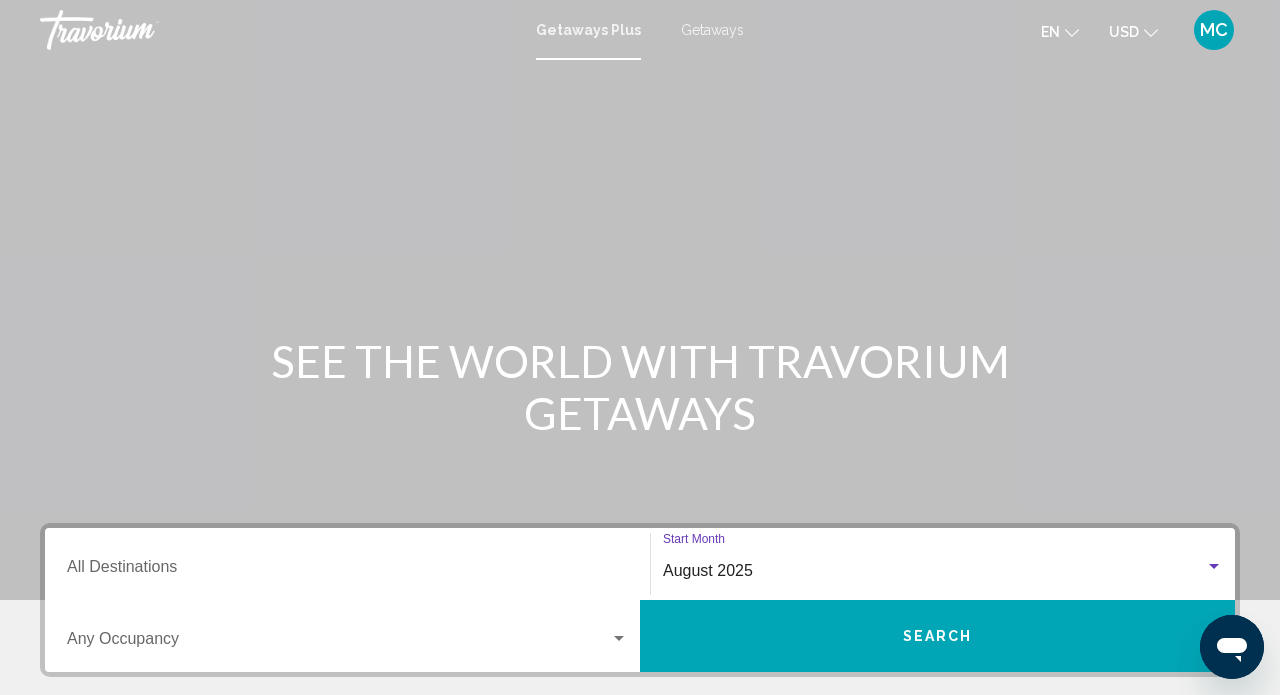 scroll, scrollTop: 0, scrollLeft: 0, axis: both 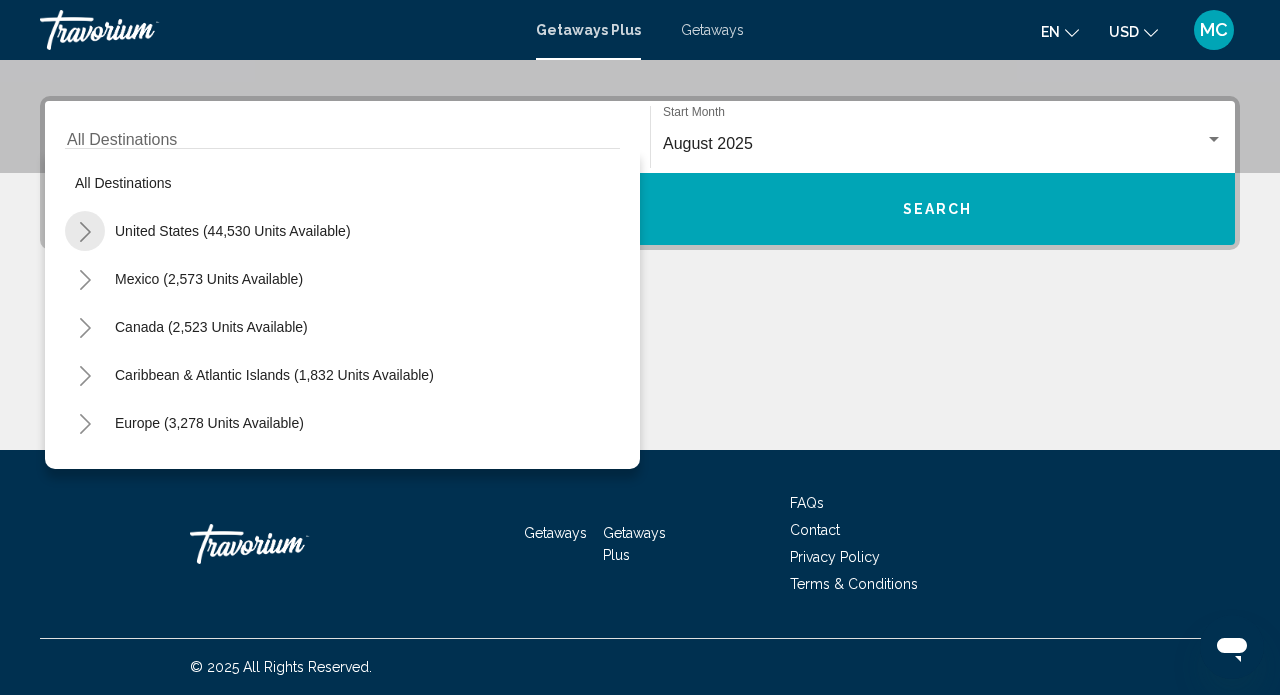 click 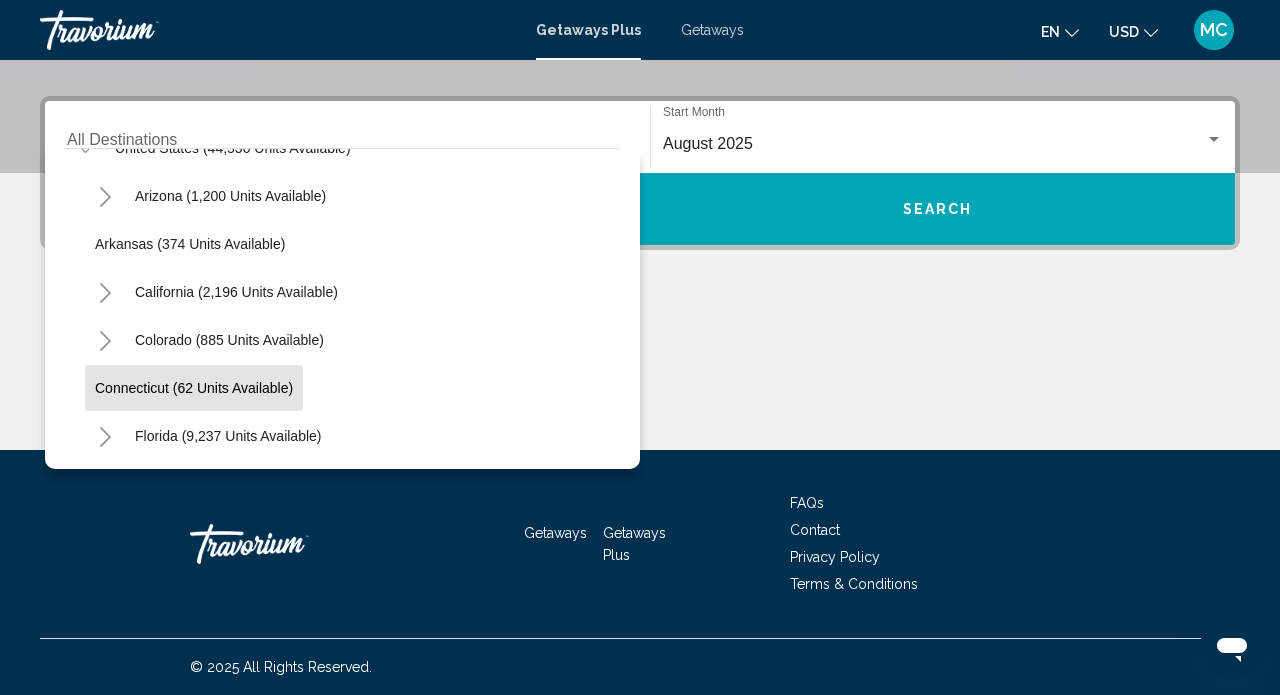 scroll, scrollTop: 73, scrollLeft: 0, axis: vertical 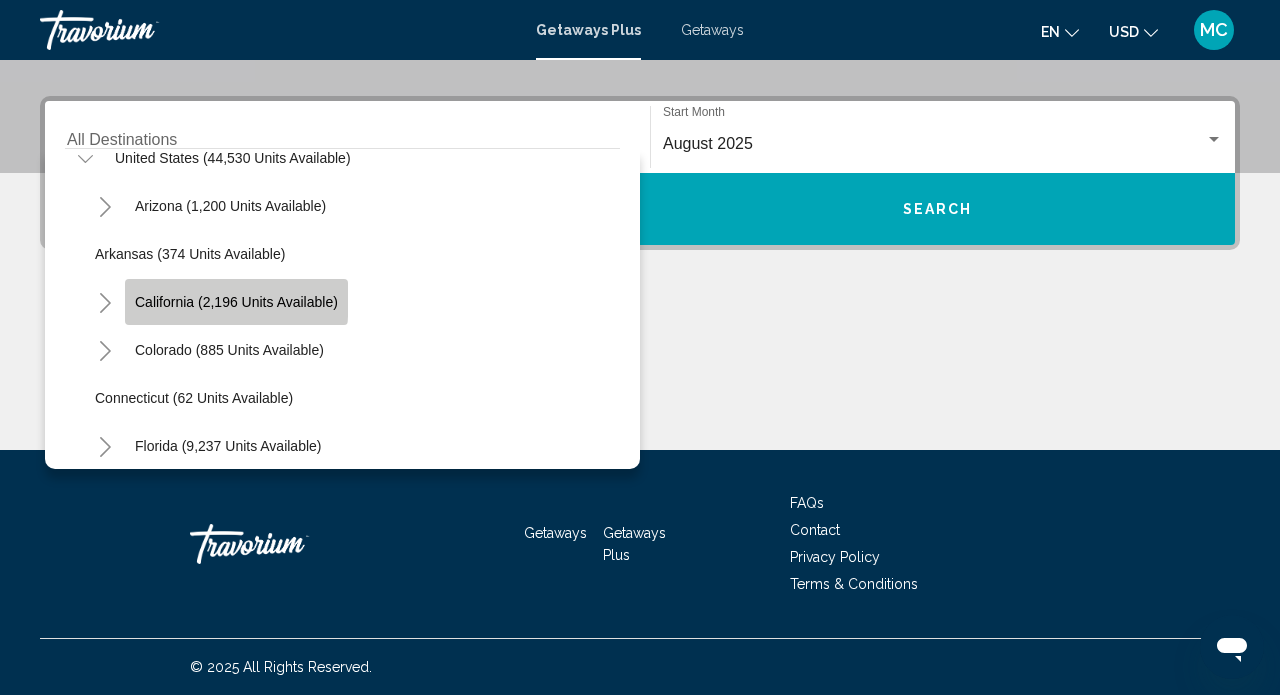 click on "California (2,196 units available)" 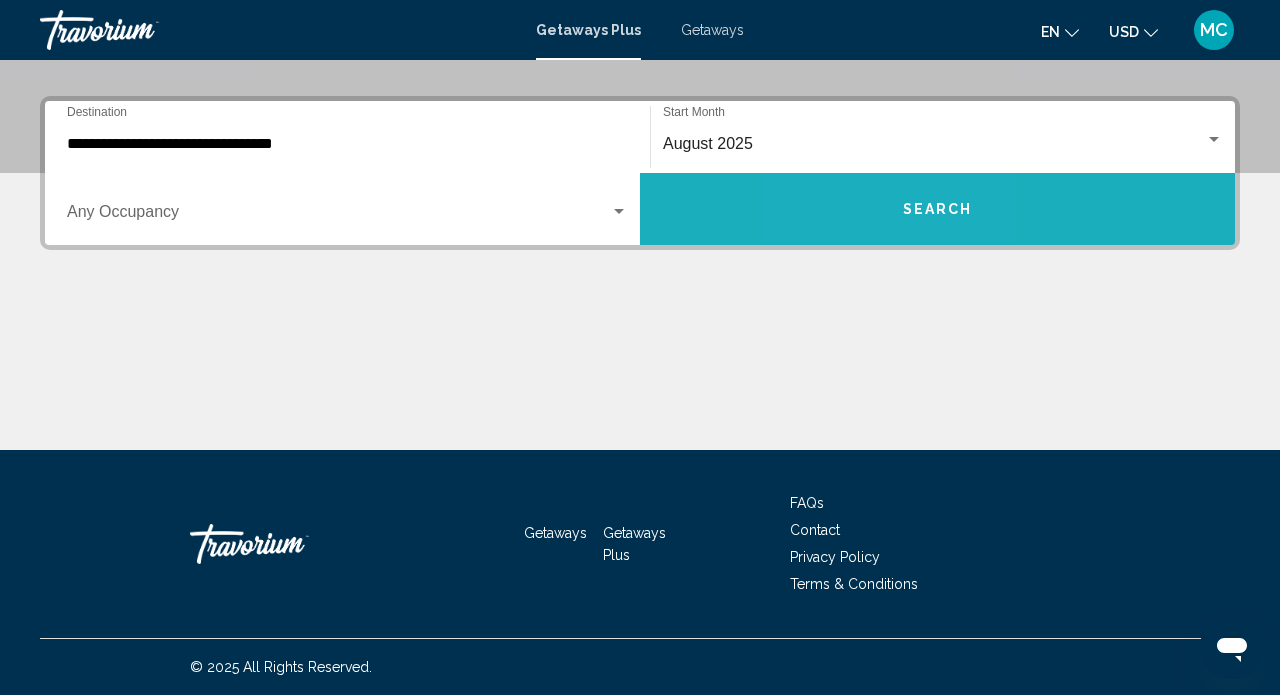 click on "Search" at bounding box center (937, 209) 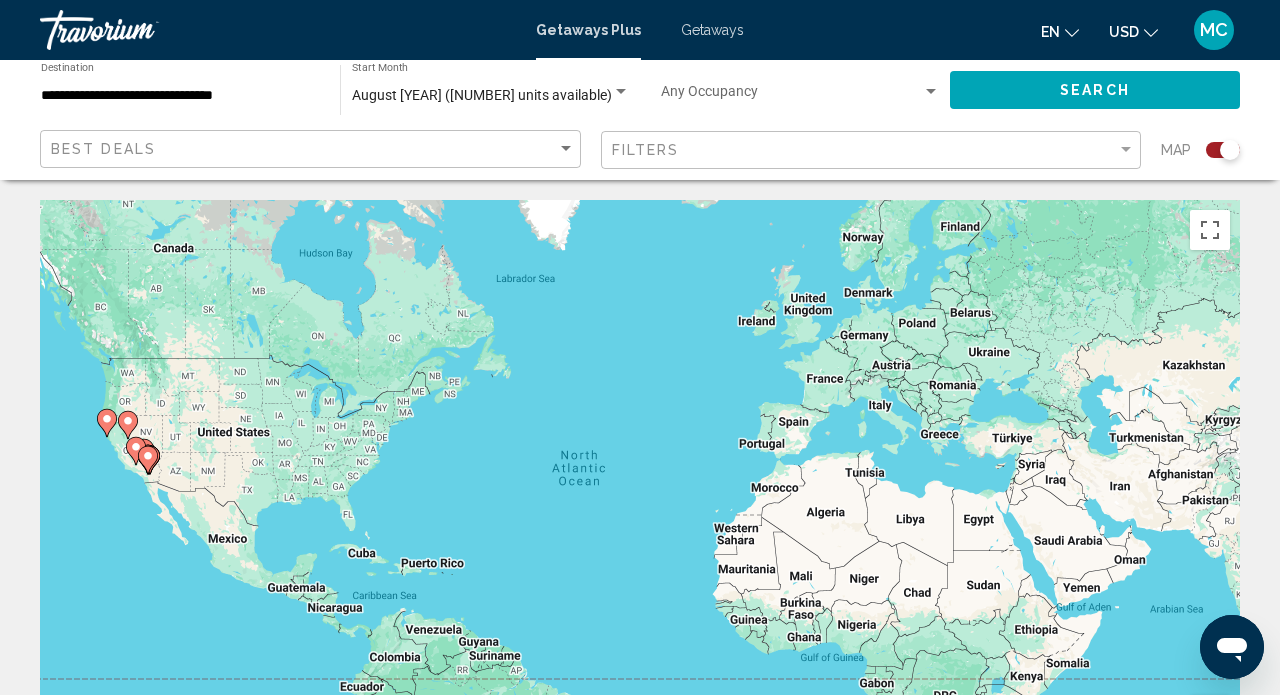 click on "Getaways" at bounding box center [712, 30] 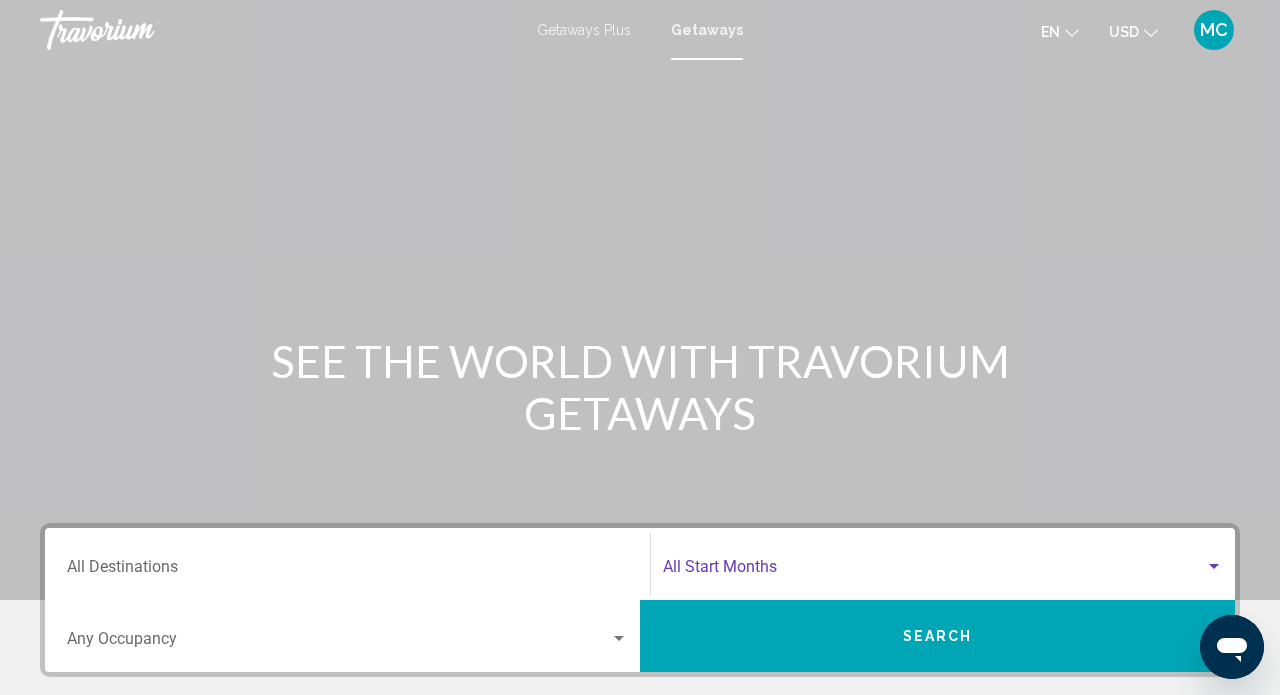 click at bounding box center (934, 571) 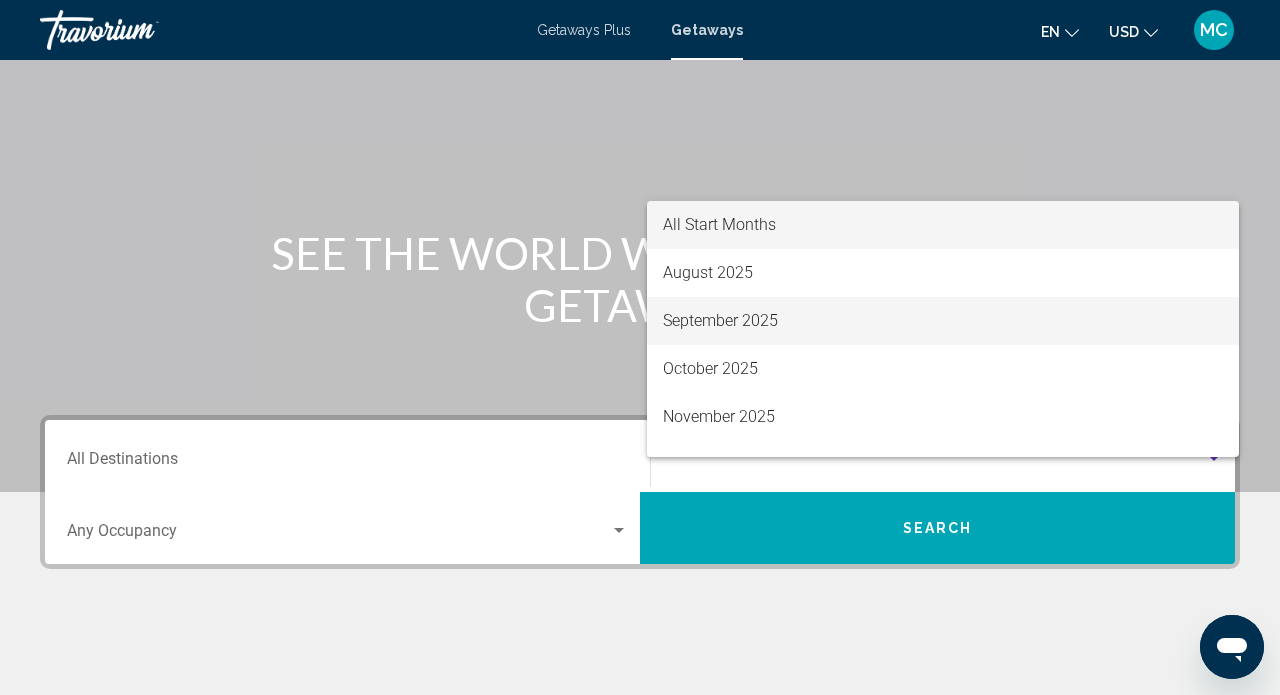 scroll, scrollTop: 0, scrollLeft: 0, axis: both 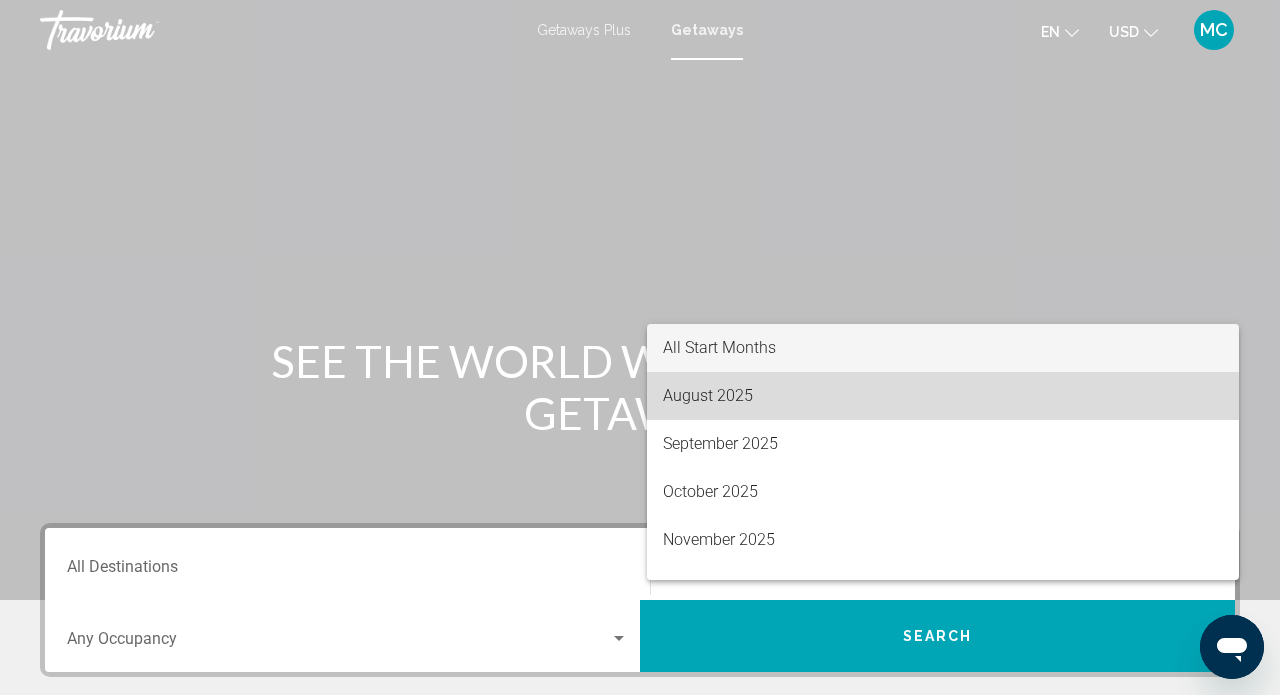 click on "August 2025" at bounding box center [943, 396] 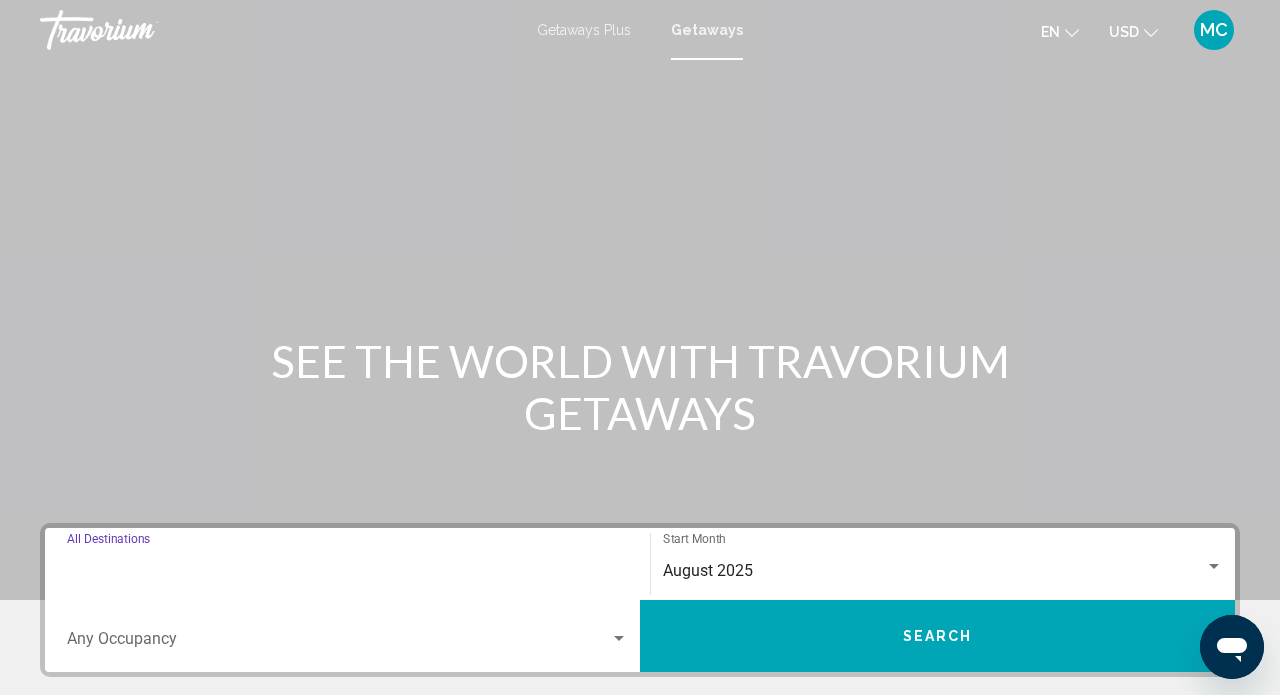 click on "Destination All Destinations" at bounding box center [347, 571] 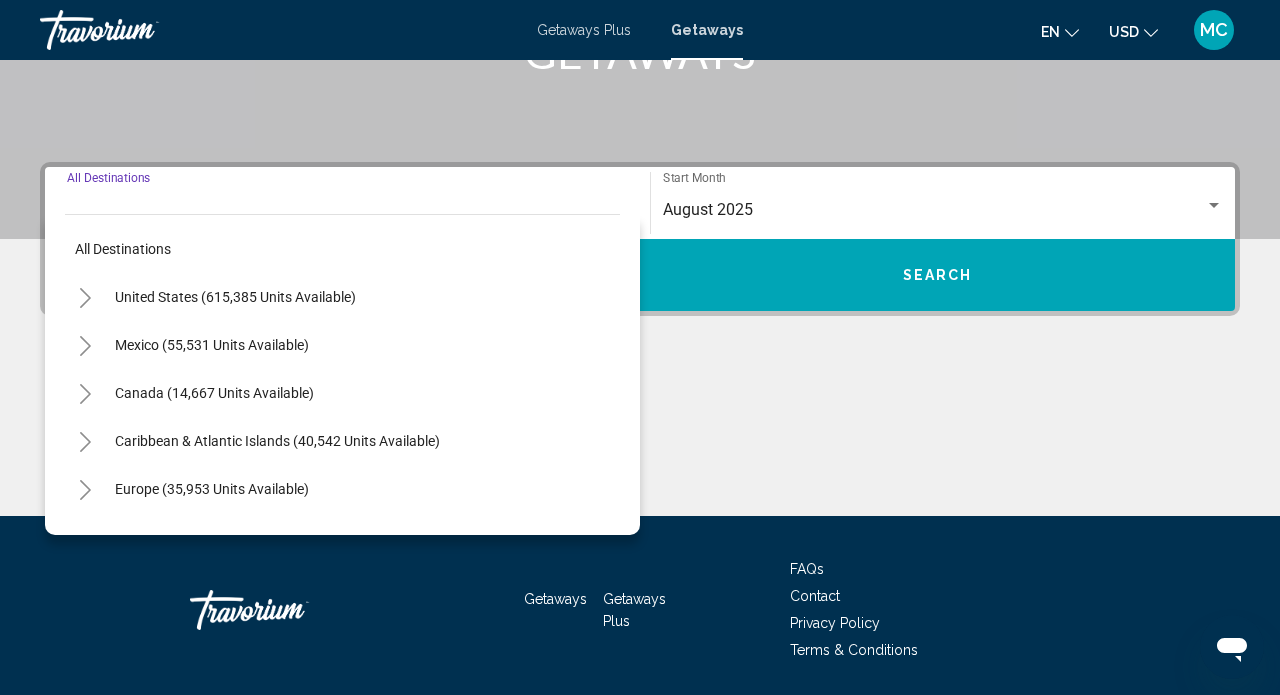 scroll, scrollTop: 427, scrollLeft: 0, axis: vertical 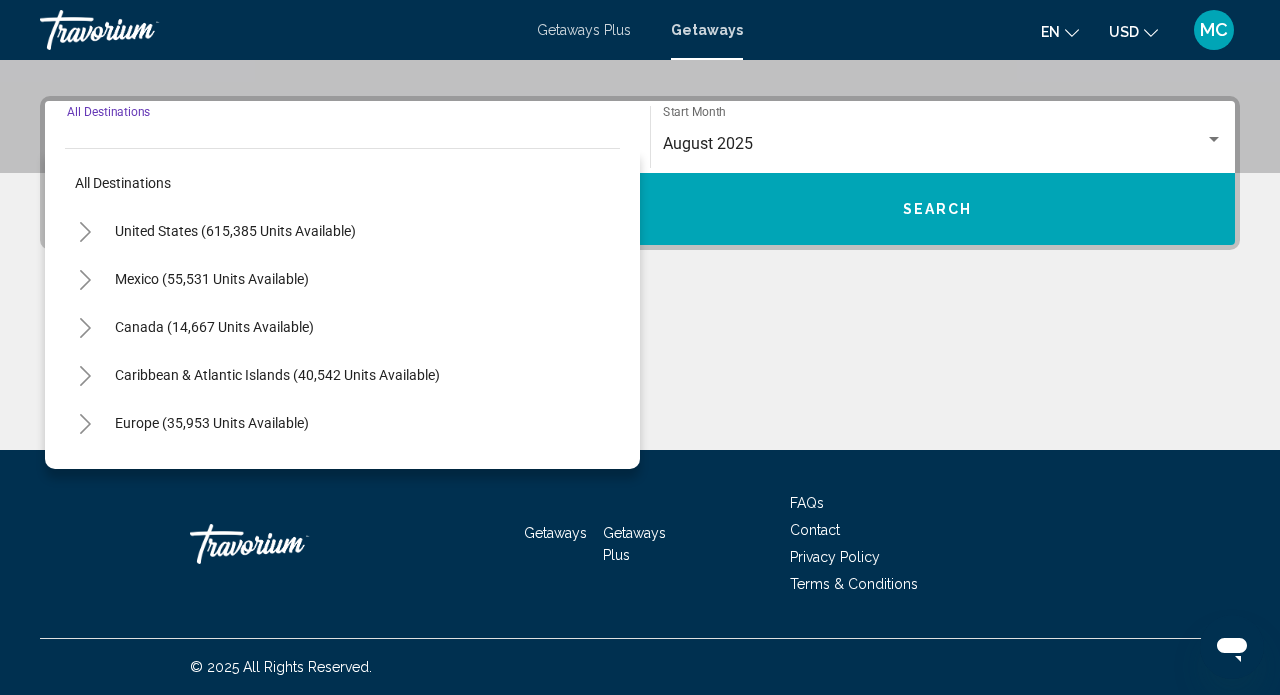 click 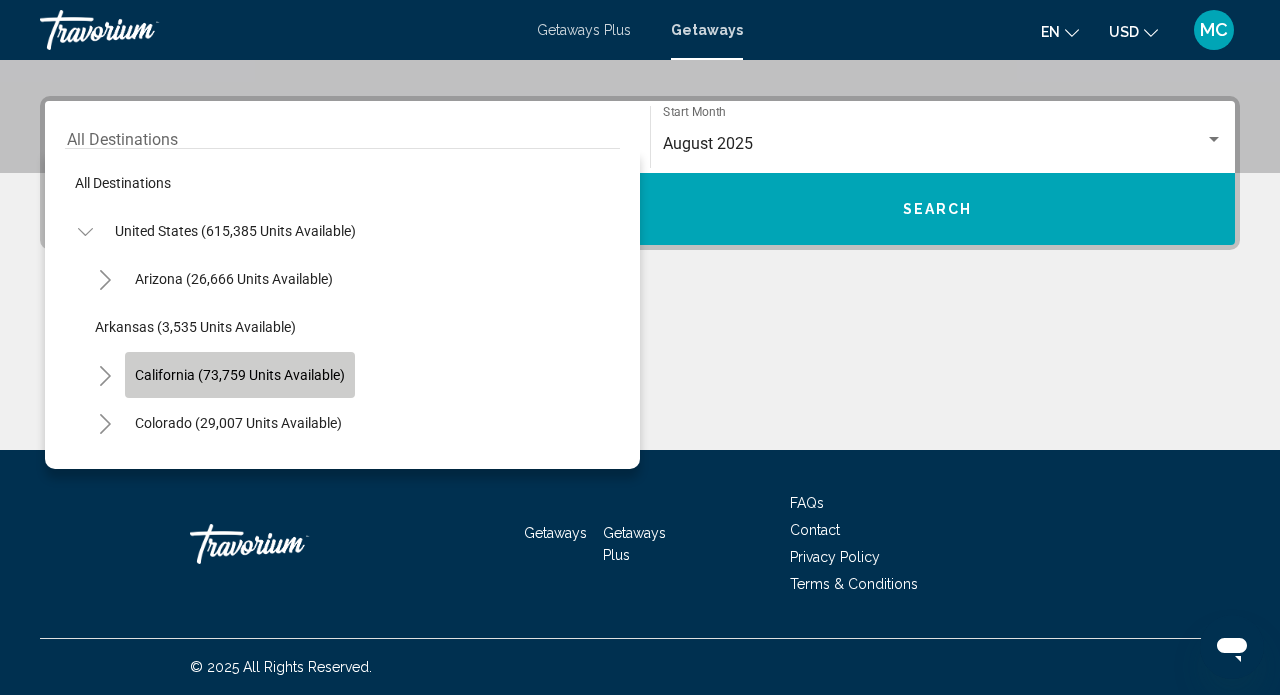 click on "California (73,759 units available)" 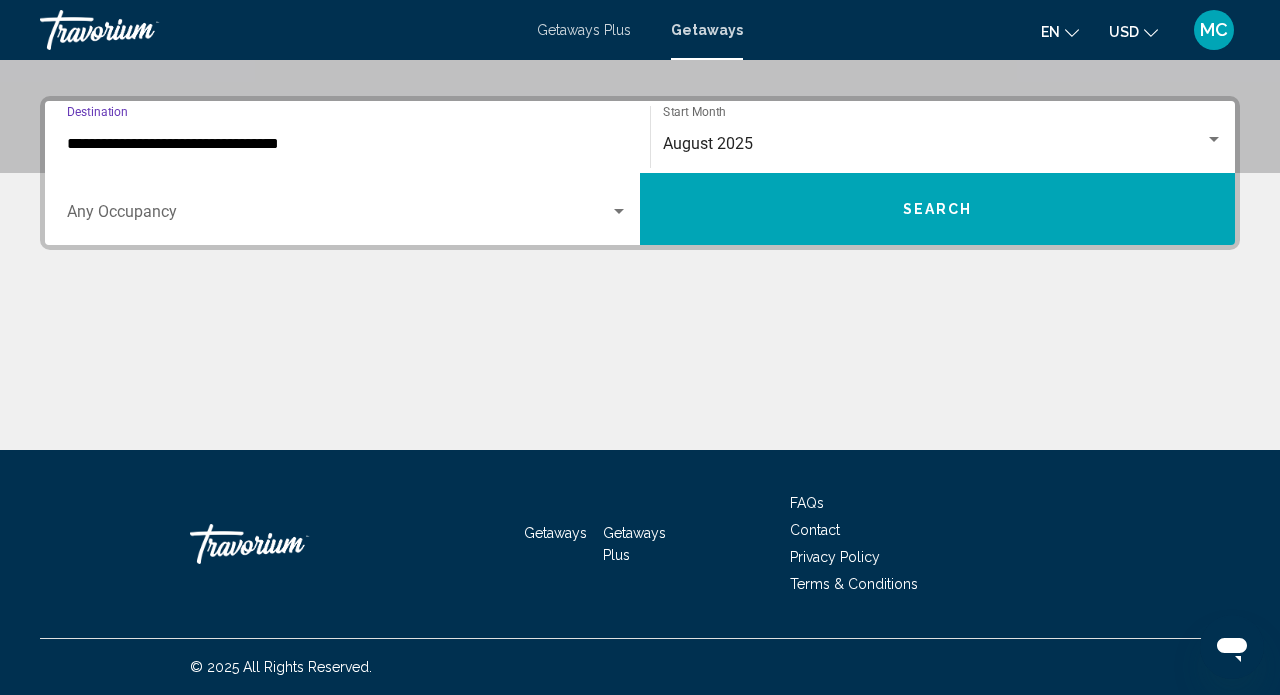 click on "Search" at bounding box center (937, 209) 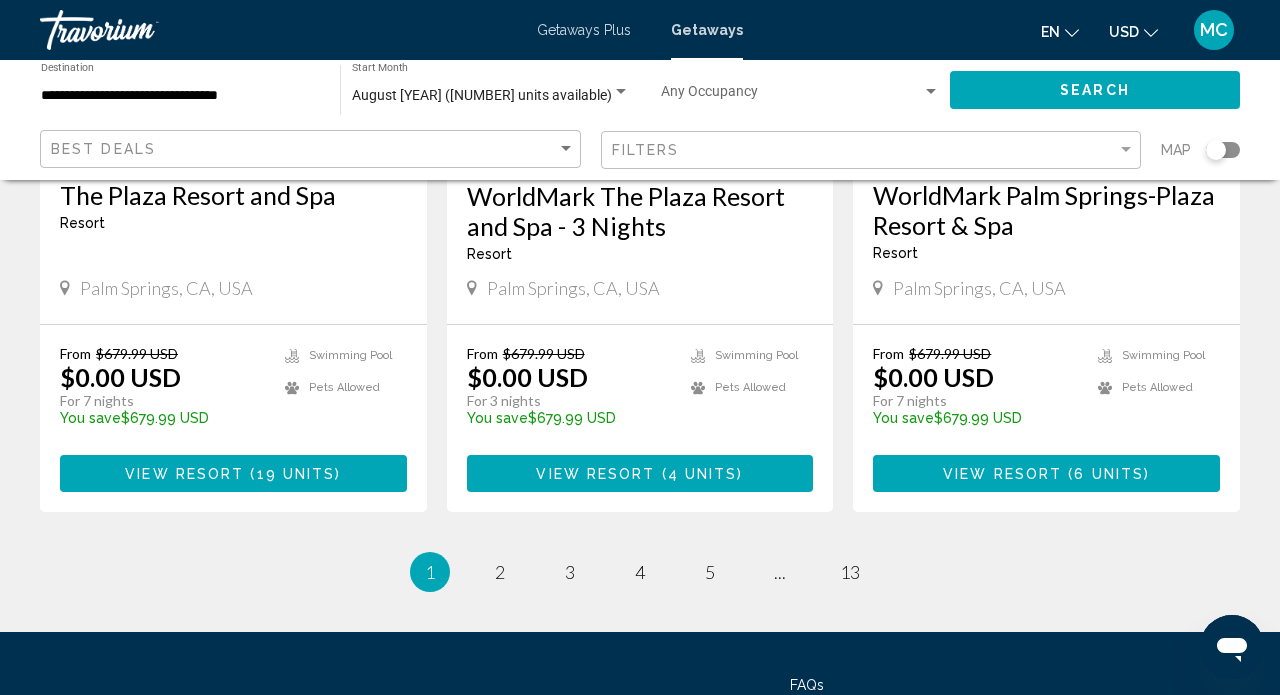 scroll, scrollTop: 2567, scrollLeft: 0, axis: vertical 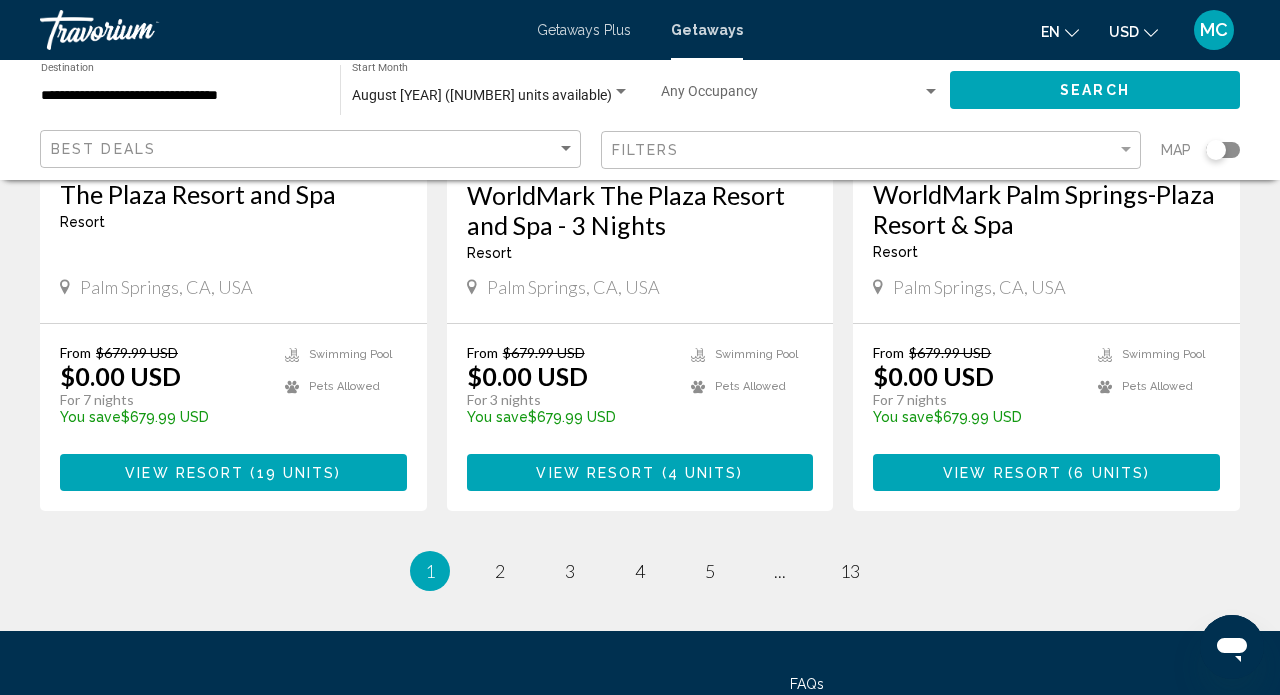click on "Filters" 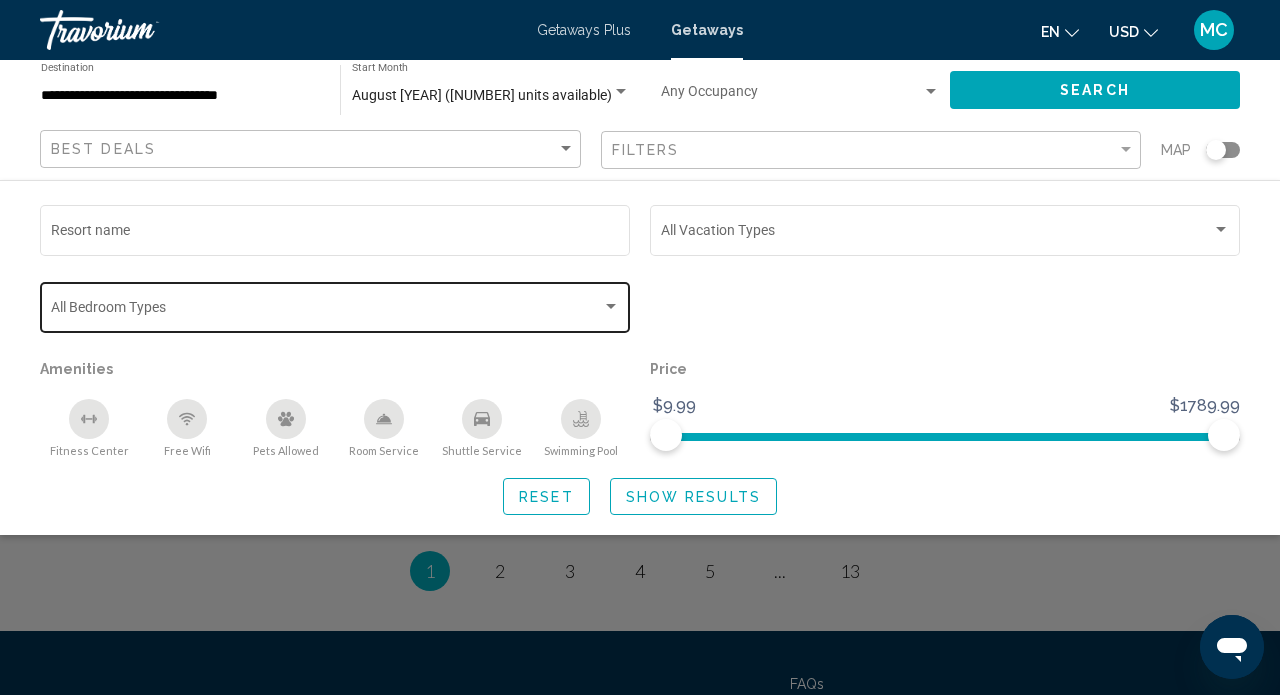 click on "Bedroom Types All Bedroom Types" 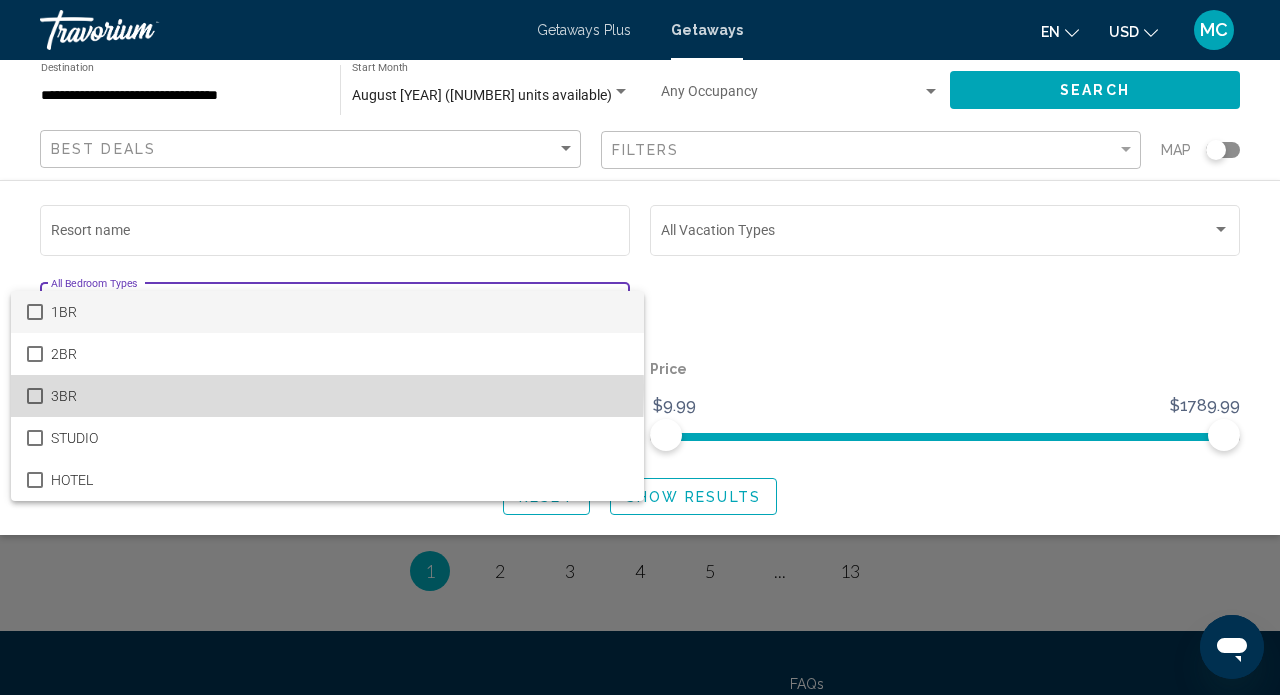 click on "3BR" at bounding box center [339, 396] 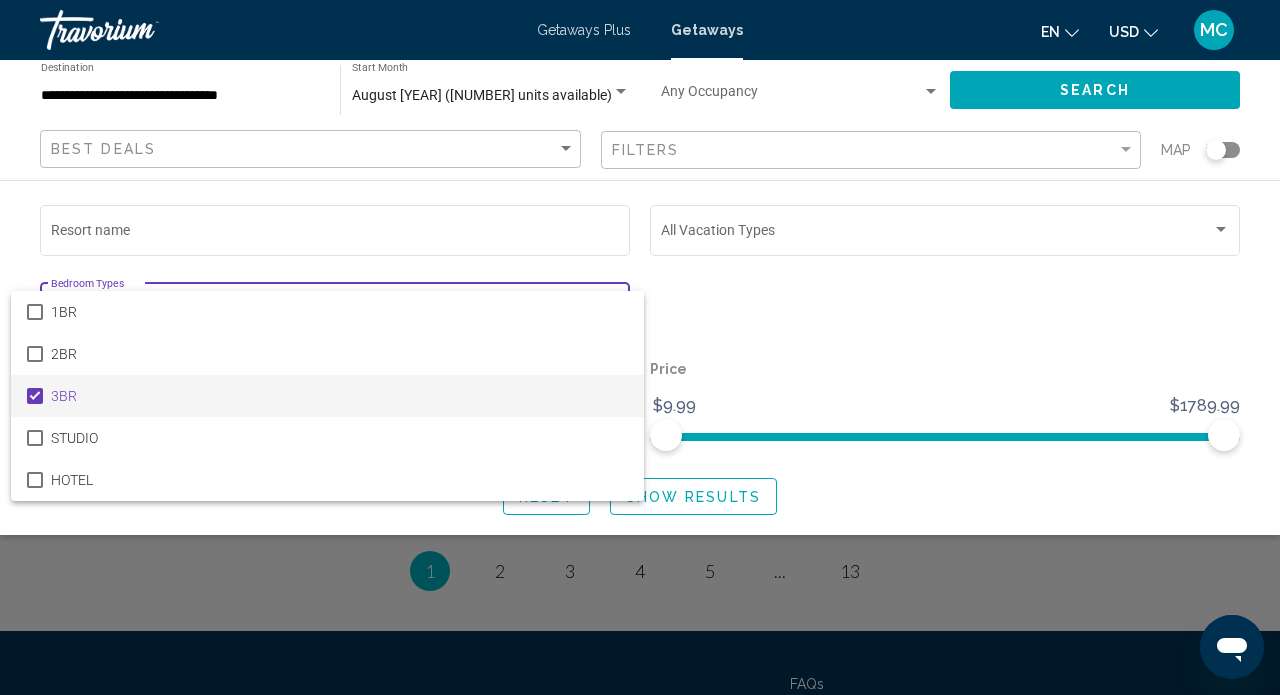 click at bounding box center [640, 347] 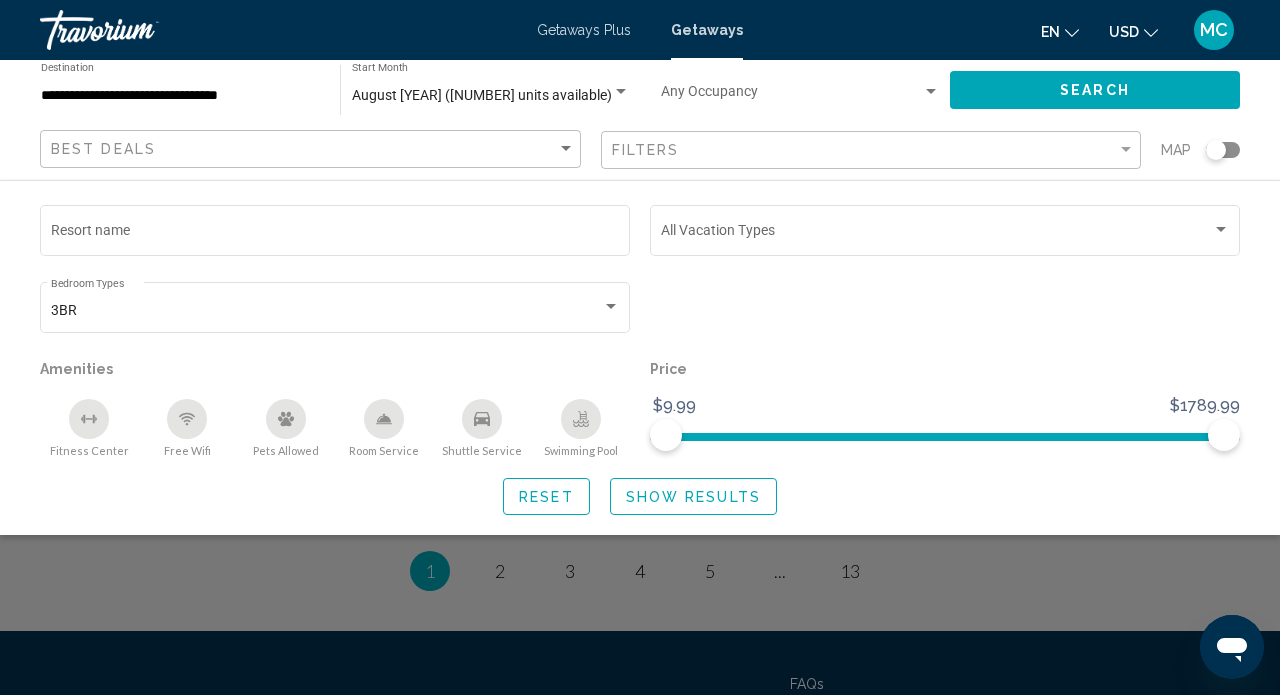 click on "Show Results" 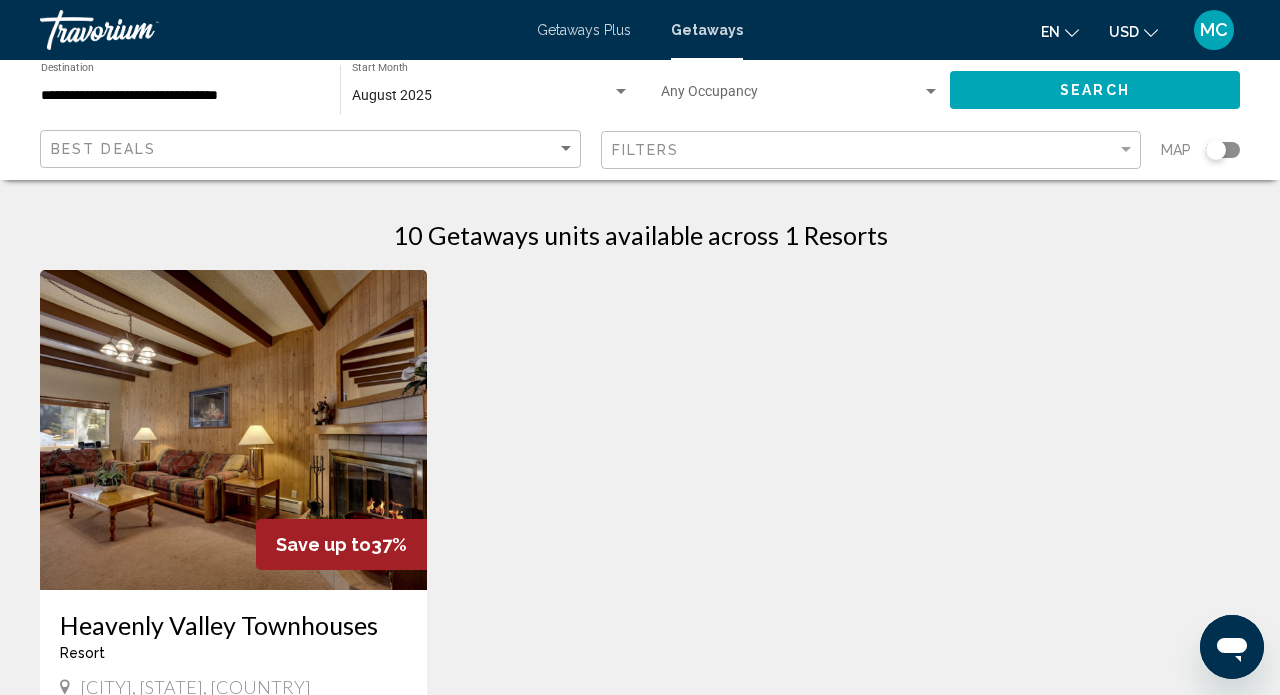 scroll, scrollTop: 0, scrollLeft: 0, axis: both 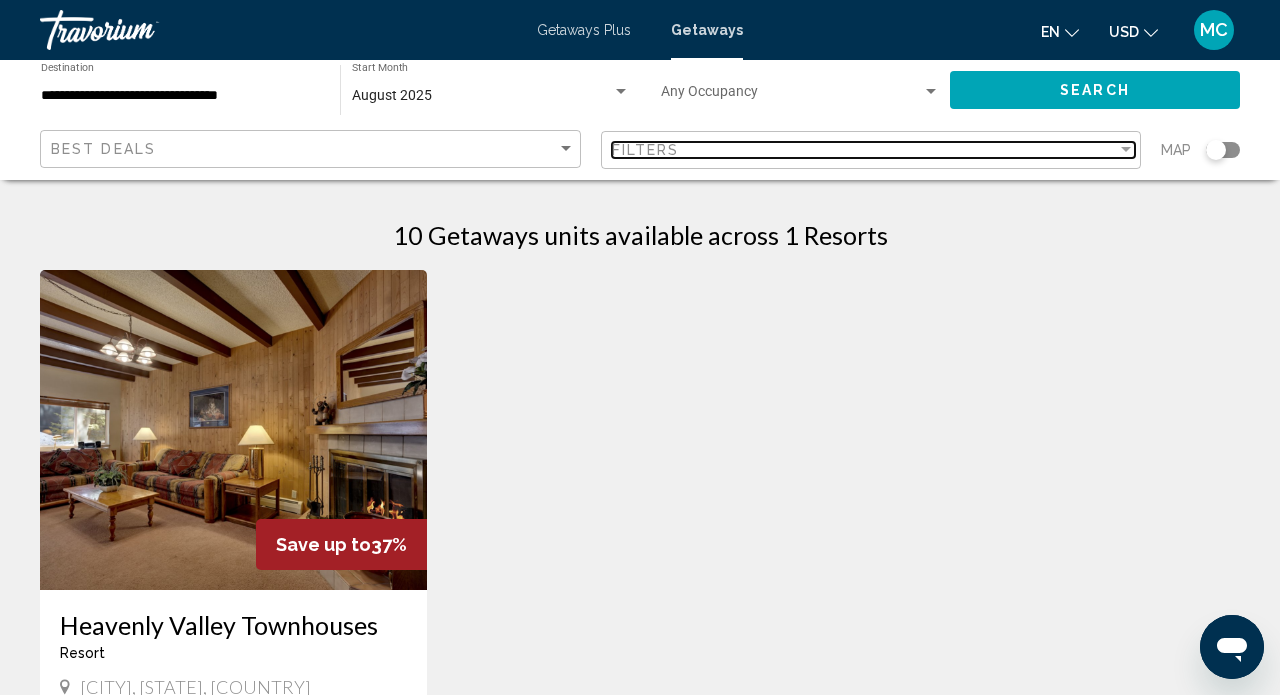 click on "Filters" at bounding box center [646, 150] 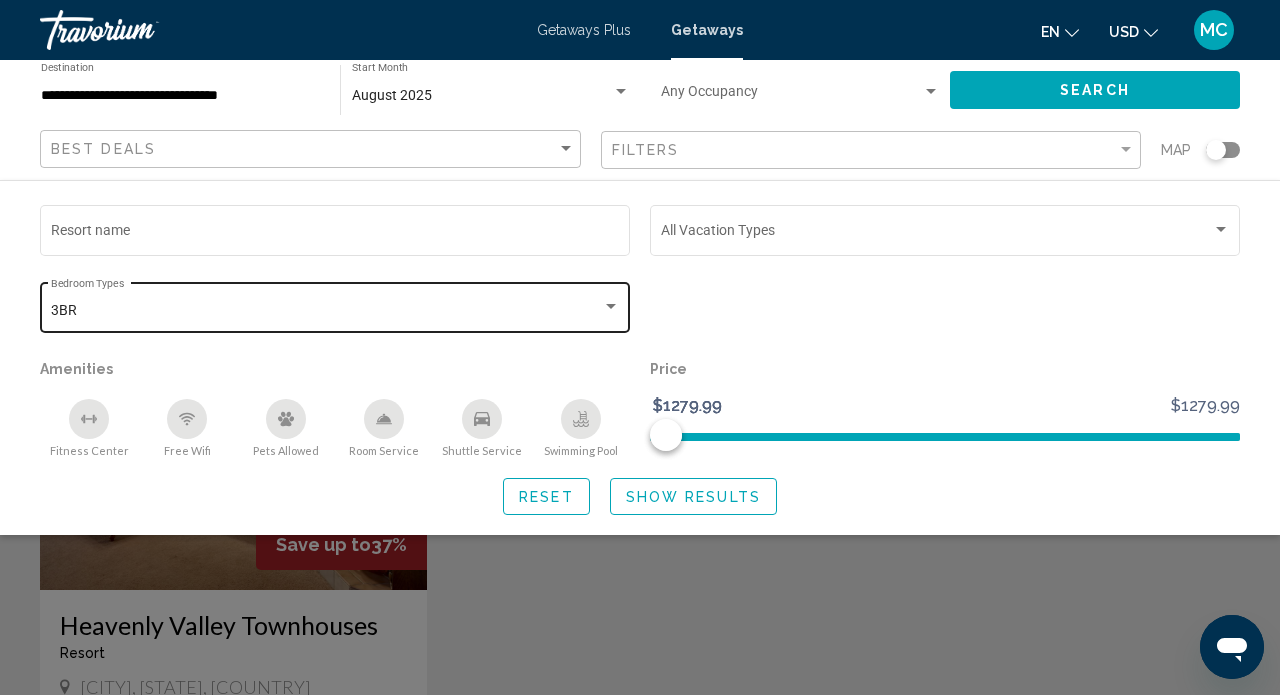 click on "3BR Bedroom Types All Bedroom Types" 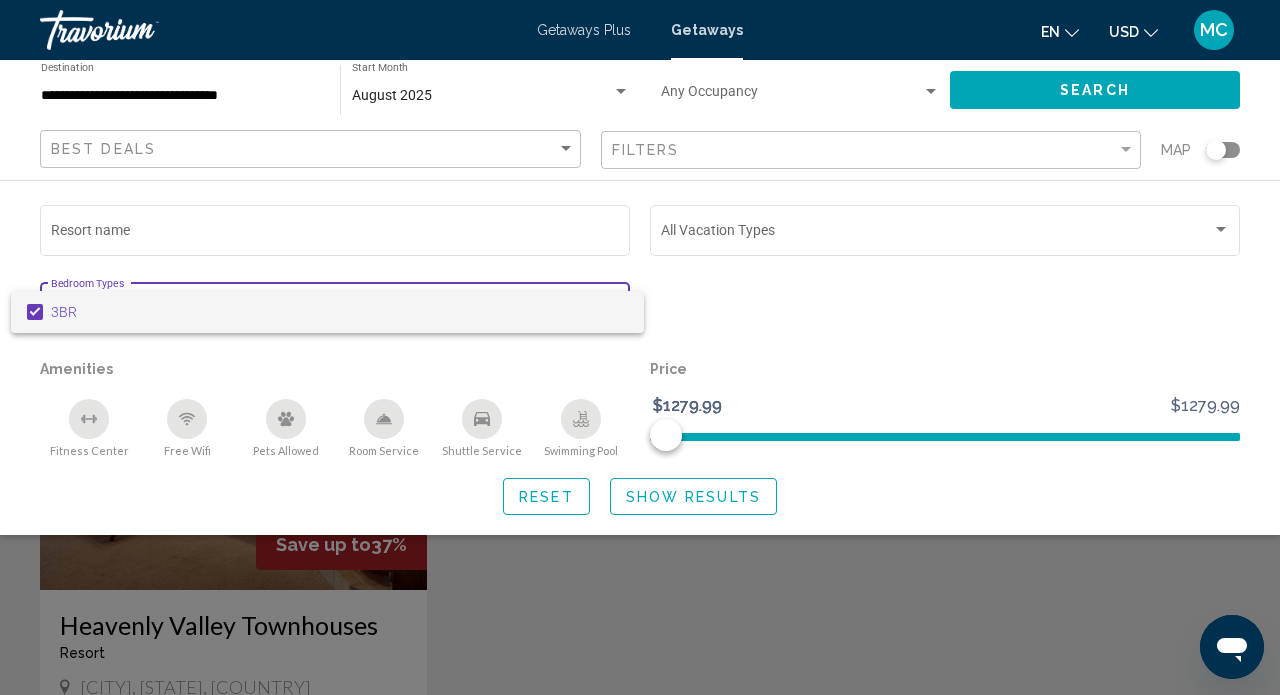 click at bounding box center (640, 347) 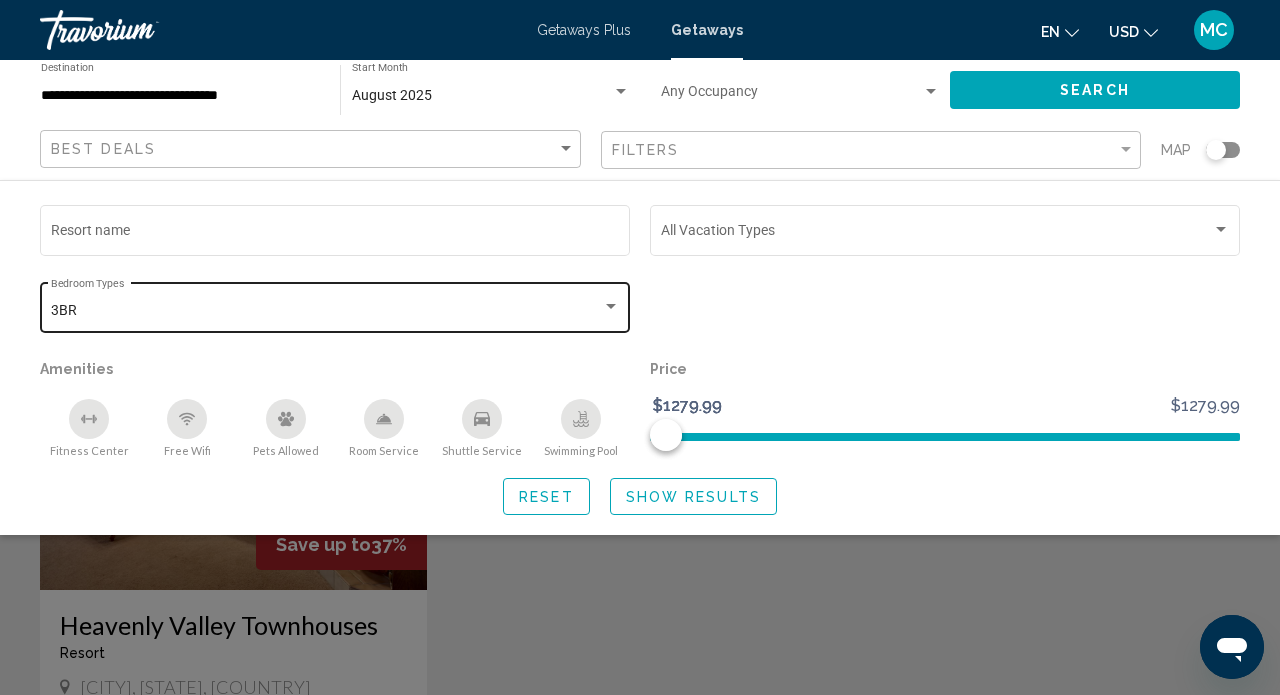 click at bounding box center [611, 307] 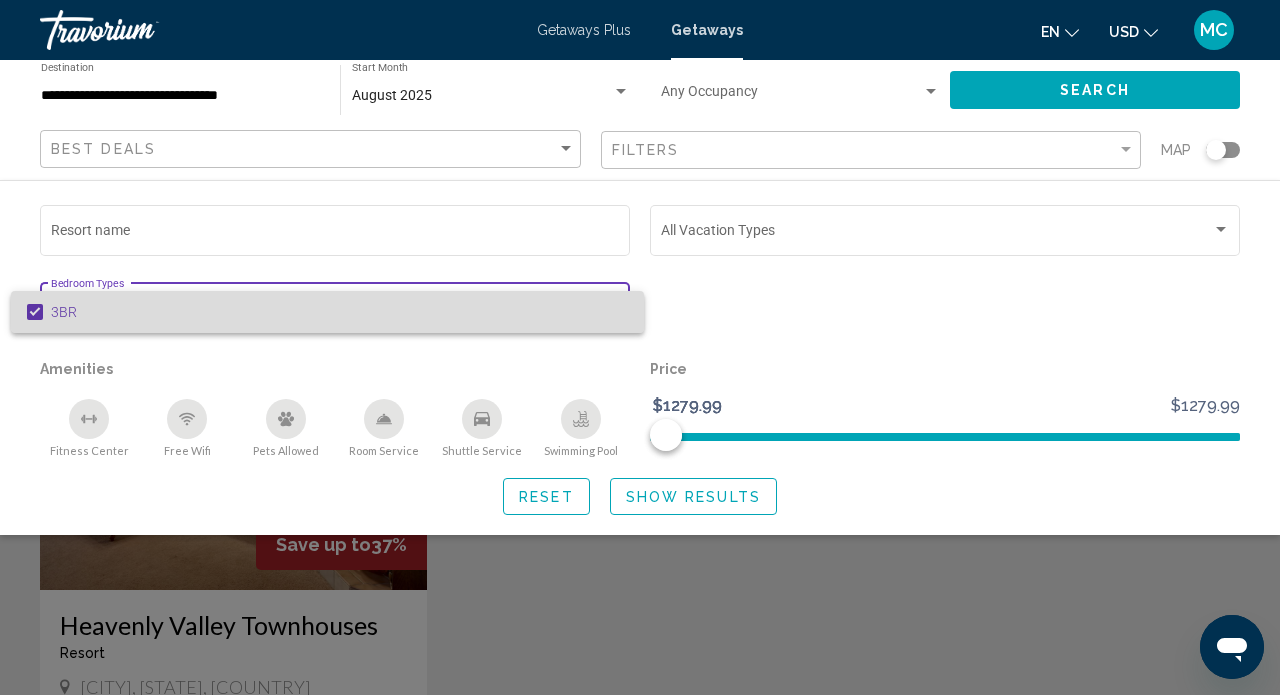 click on "3BR" at bounding box center [339, 312] 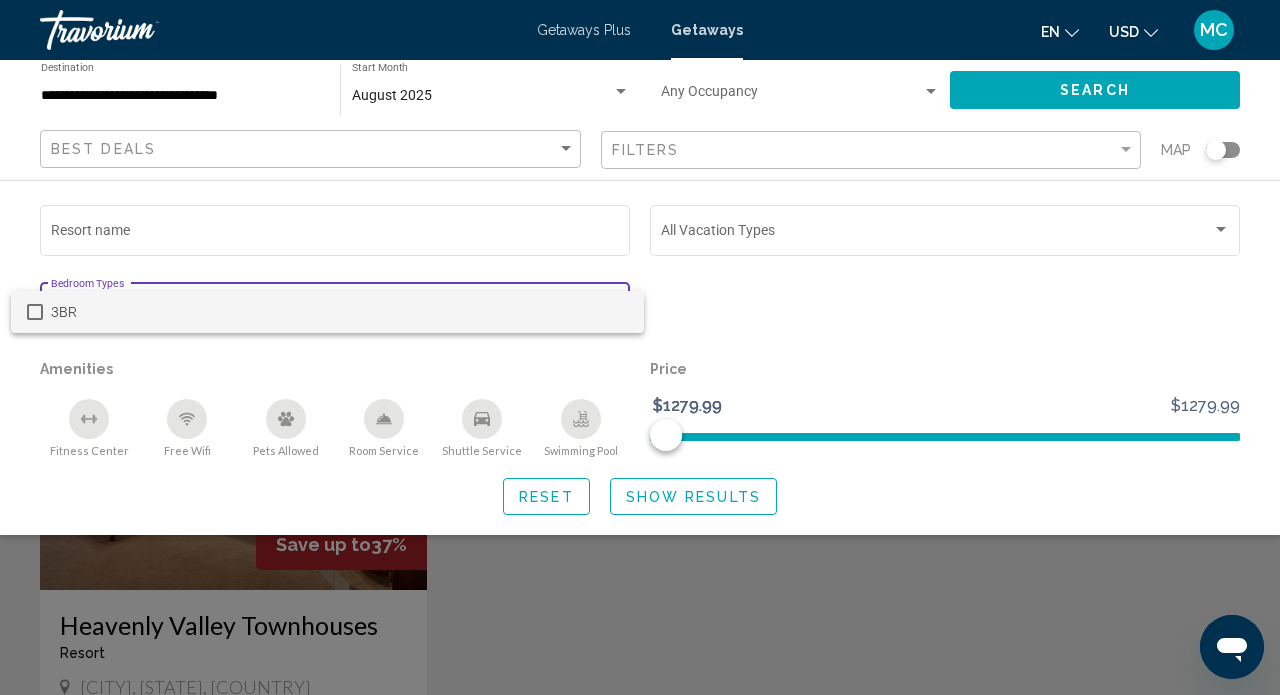click at bounding box center [640, 347] 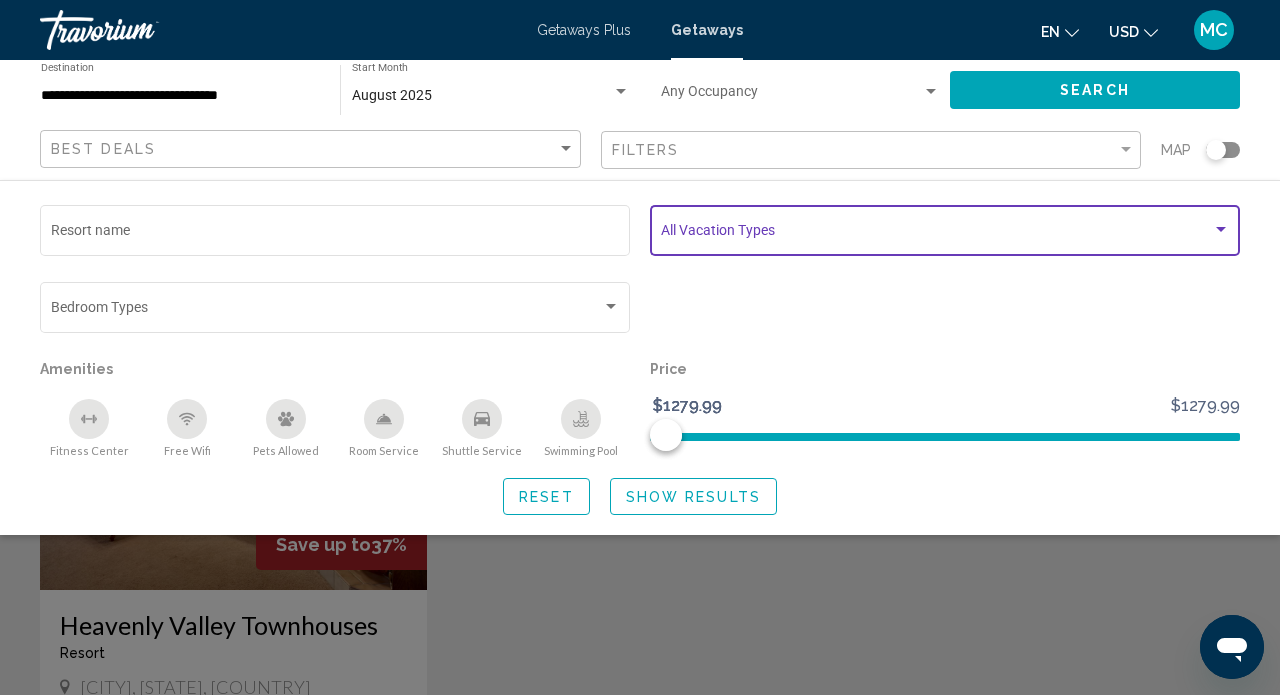 click at bounding box center (936, 234) 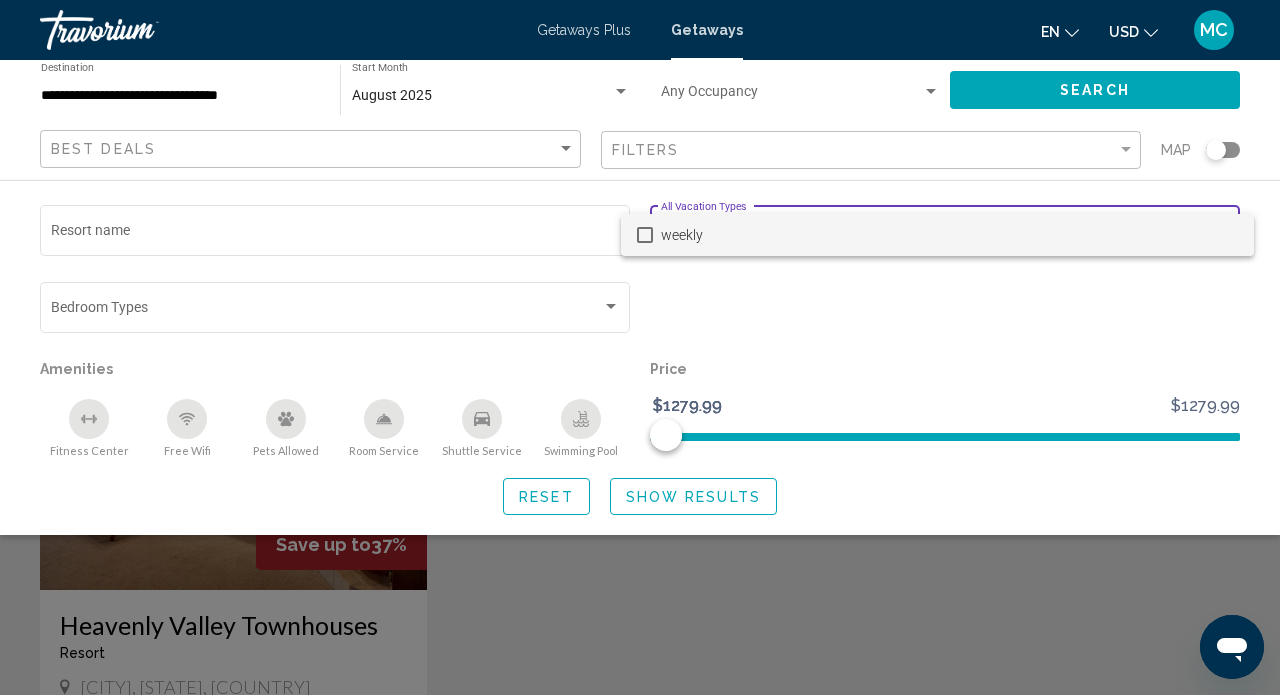 click at bounding box center [640, 347] 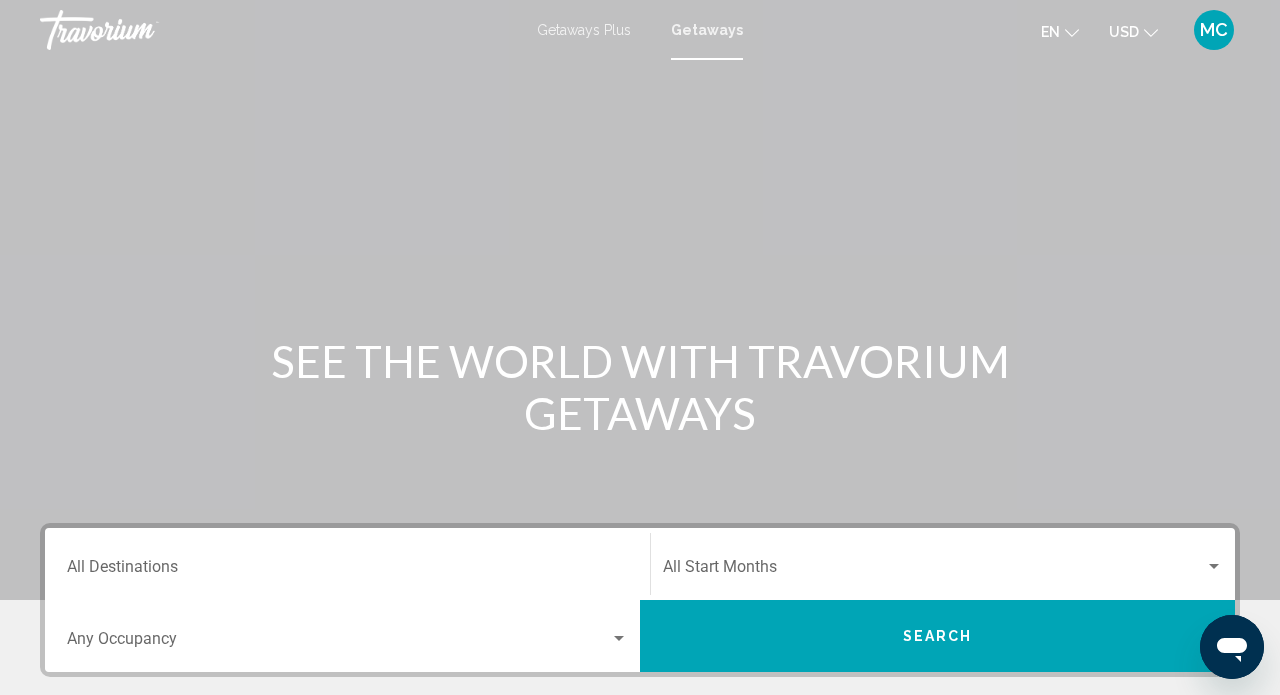 click on "Getaways" at bounding box center (707, 30) 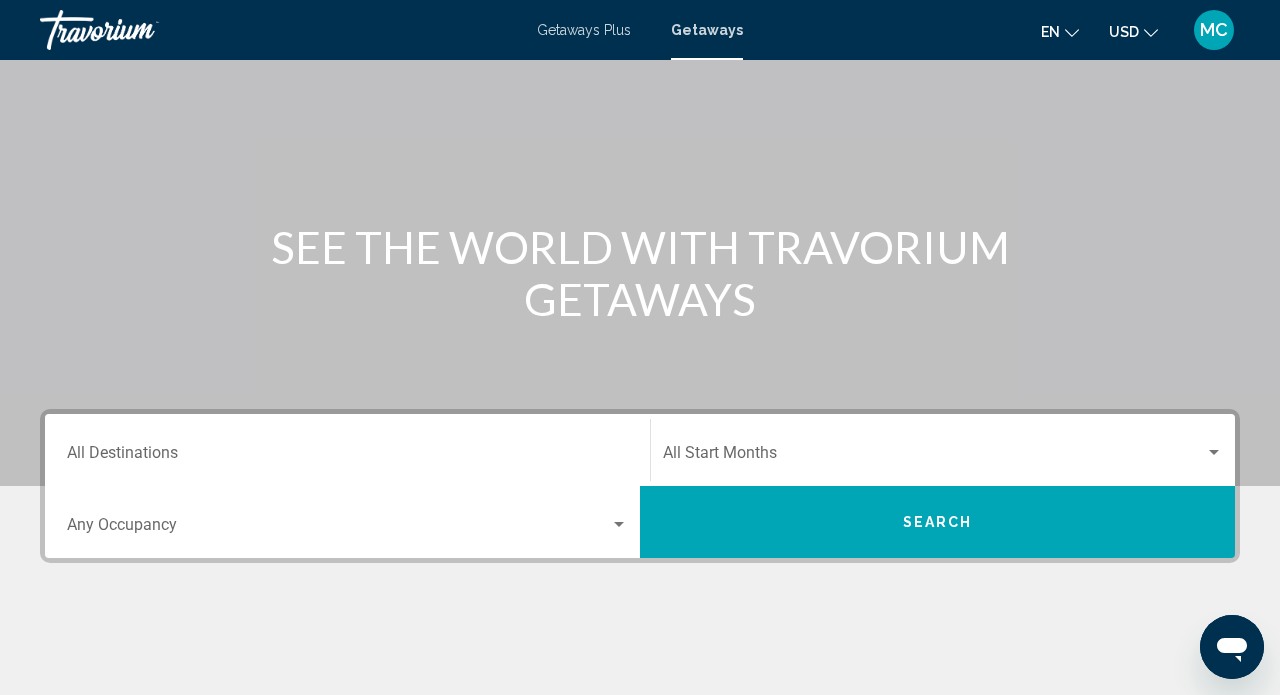scroll, scrollTop: 120, scrollLeft: 0, axis: vertical 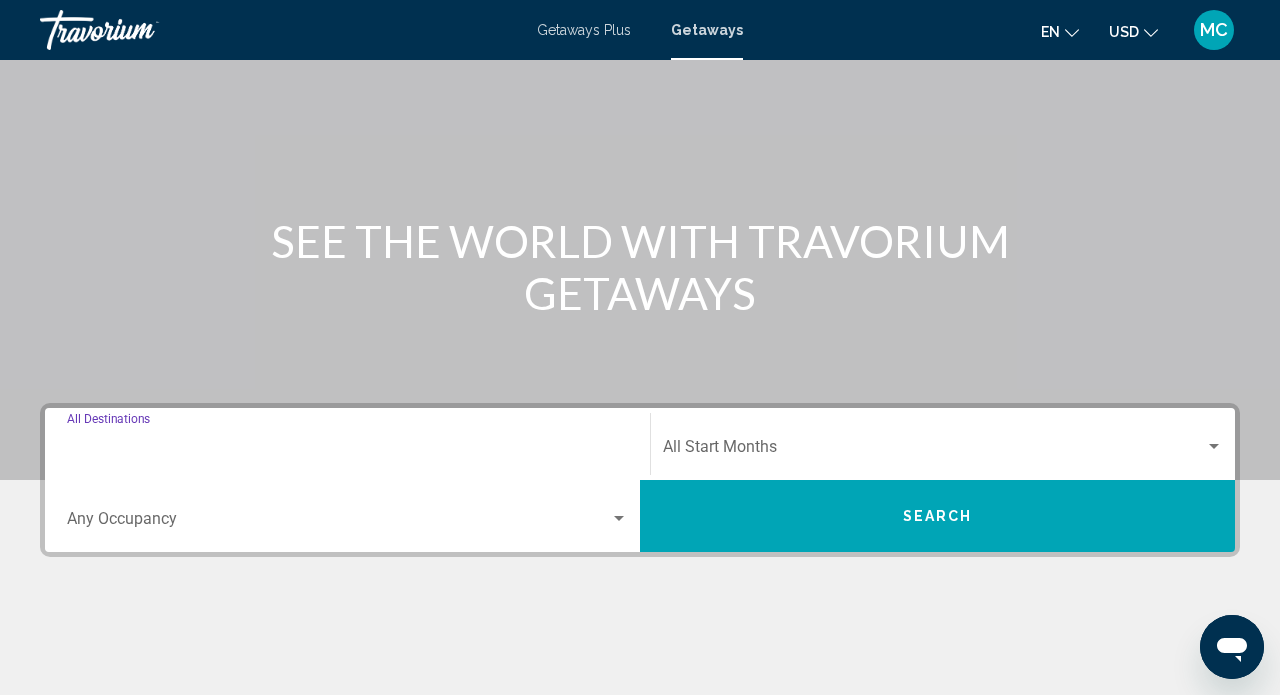 click on "Destination All Destinations" at bounding box center [347, 451] 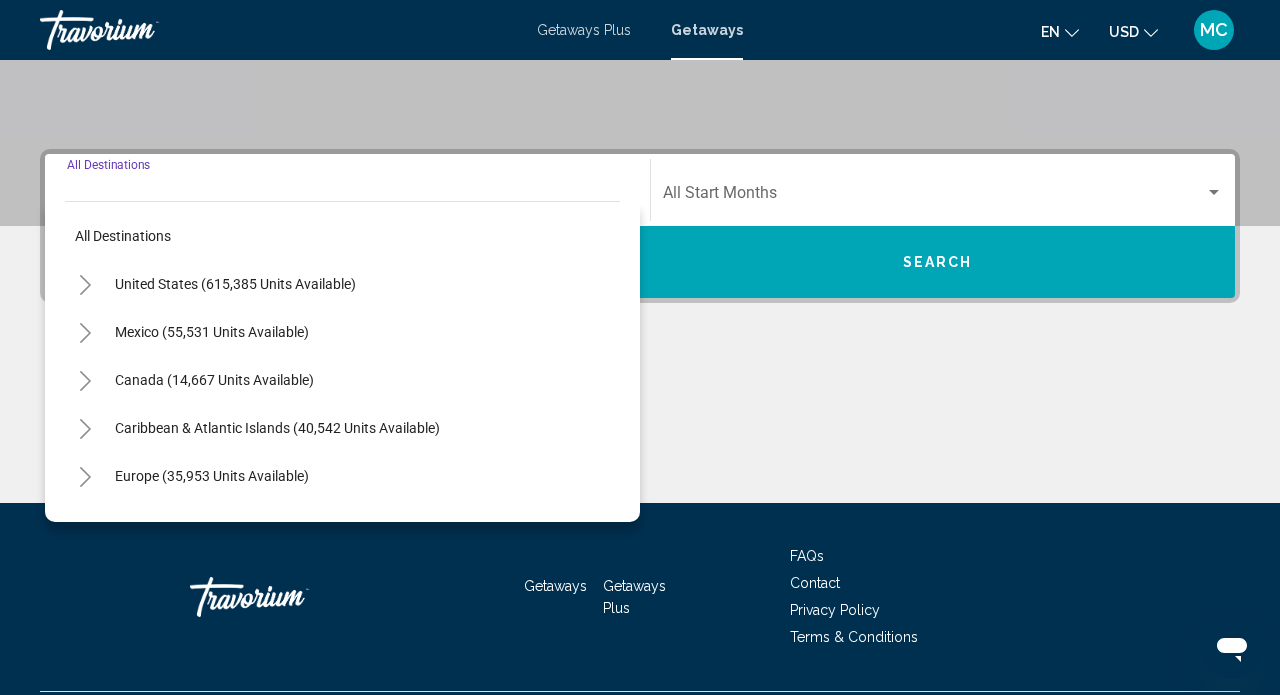 scroll, scrollTop: 427, scrollLeft: 0, axis: vertical 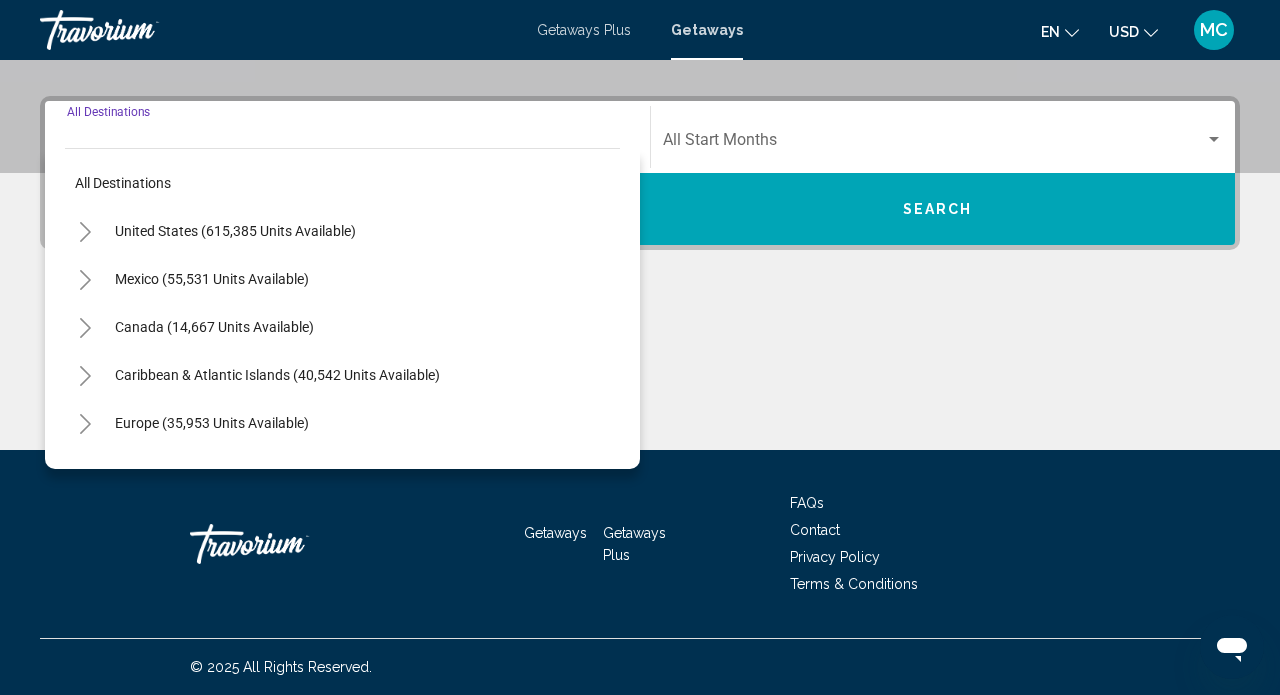 click 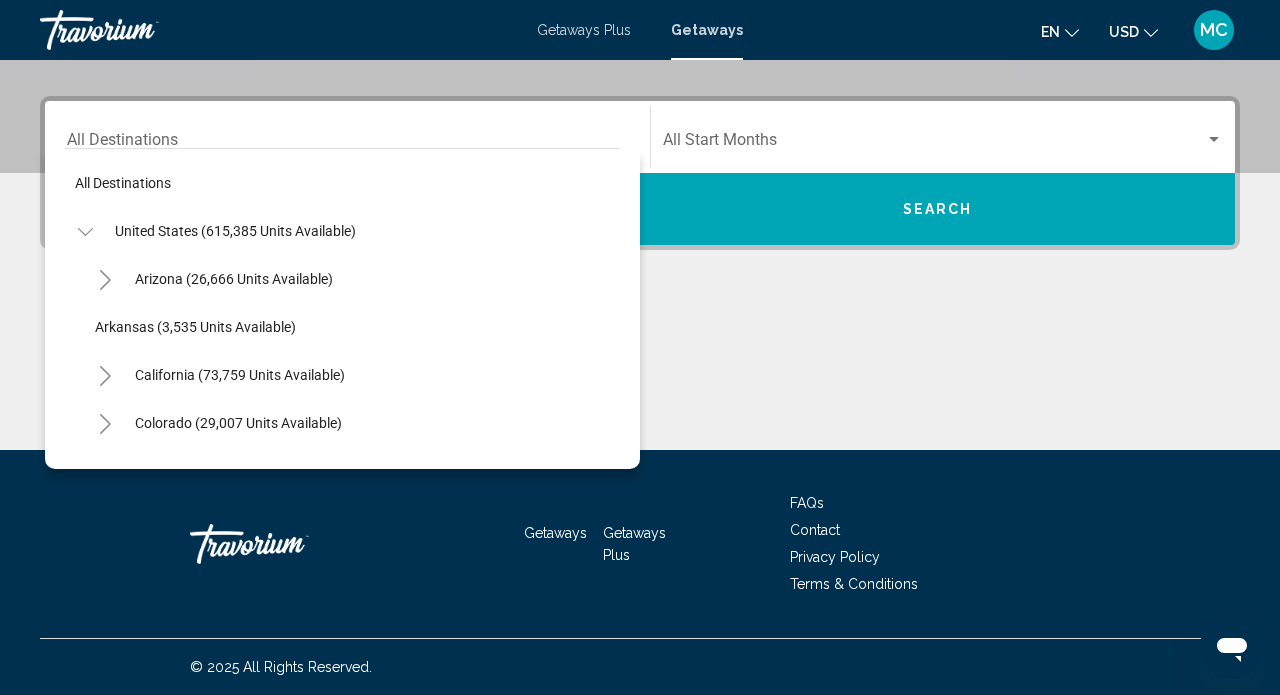 click 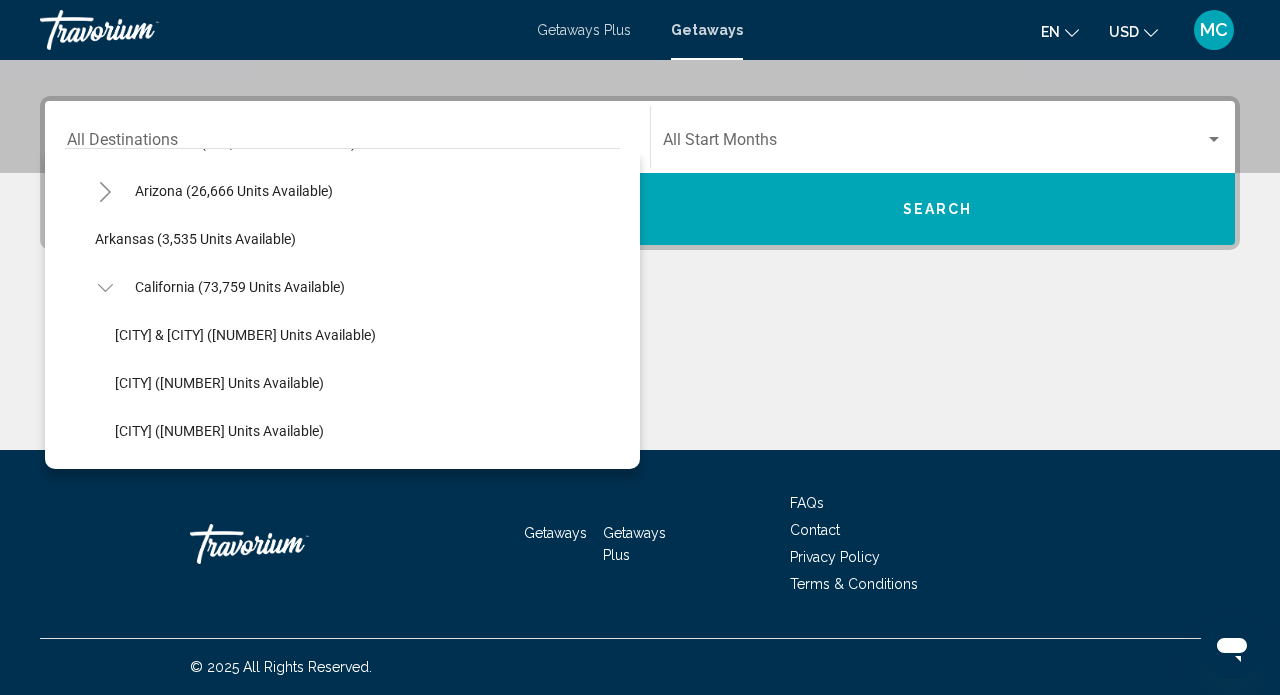 scroll, scrollTop: 87, scrollLeft: 0, axis: vertical 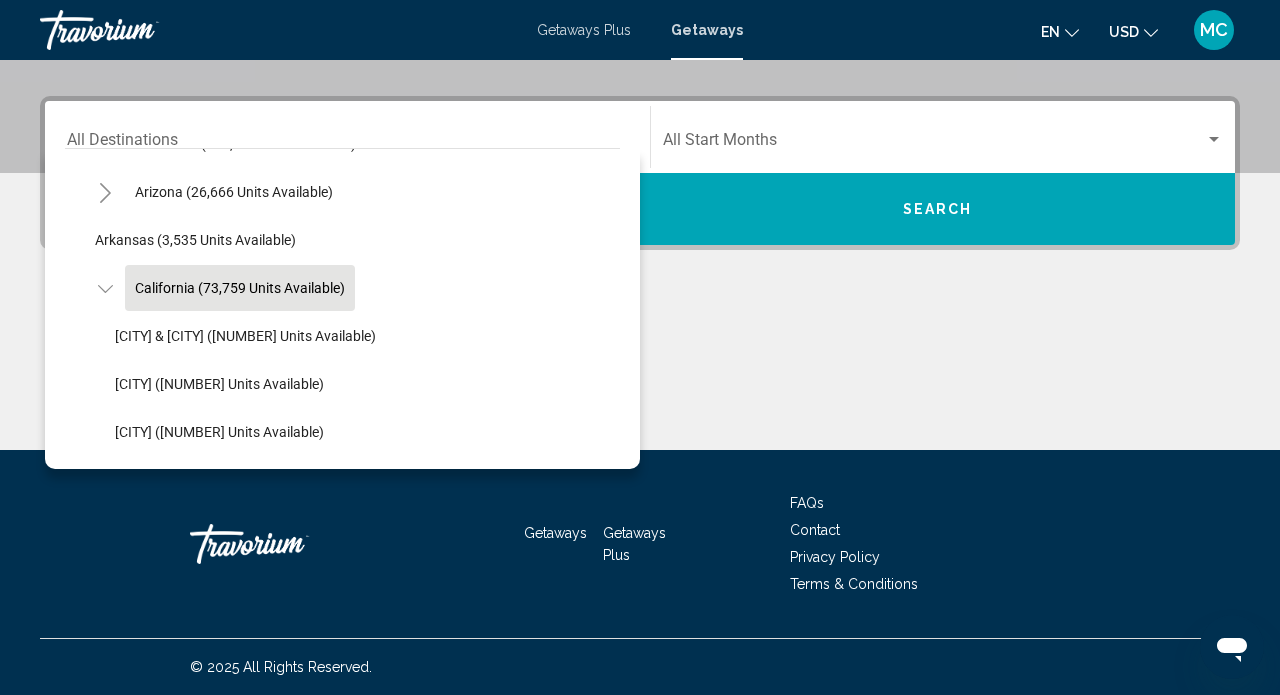 click on "California (73,759 units available)" 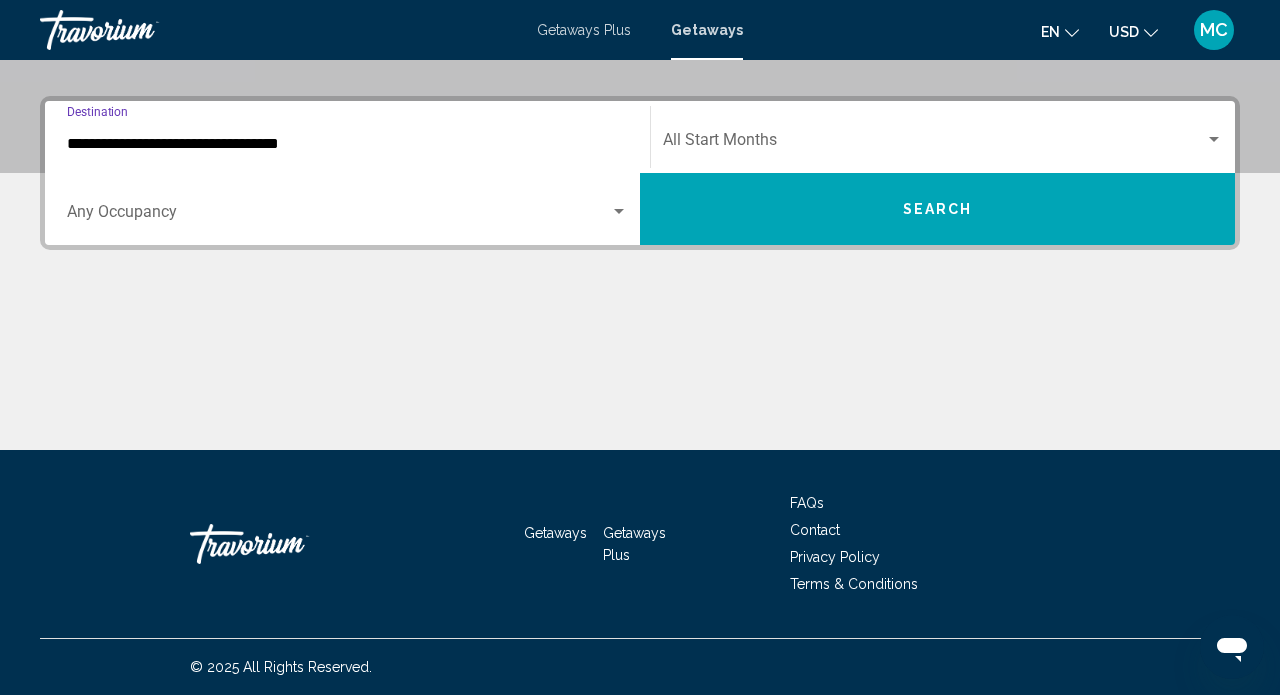 click at bounding box center (934, 144) 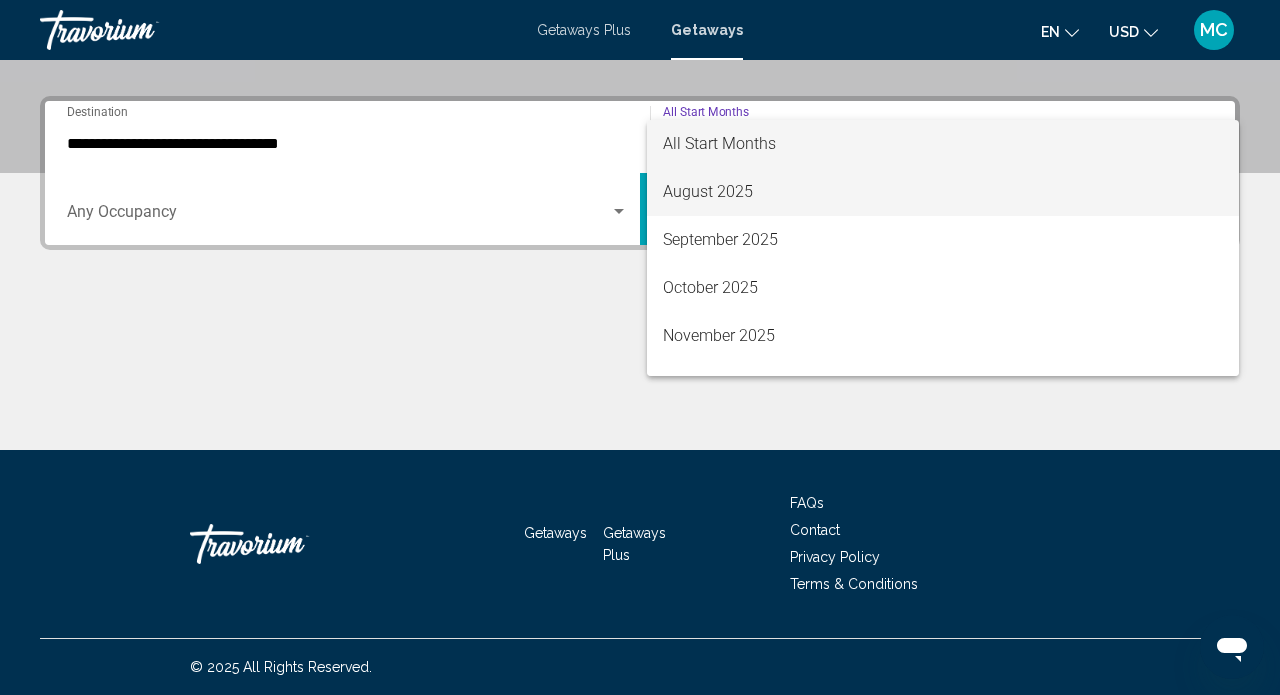 click on "August 2025" at bounding box center [943, 192] 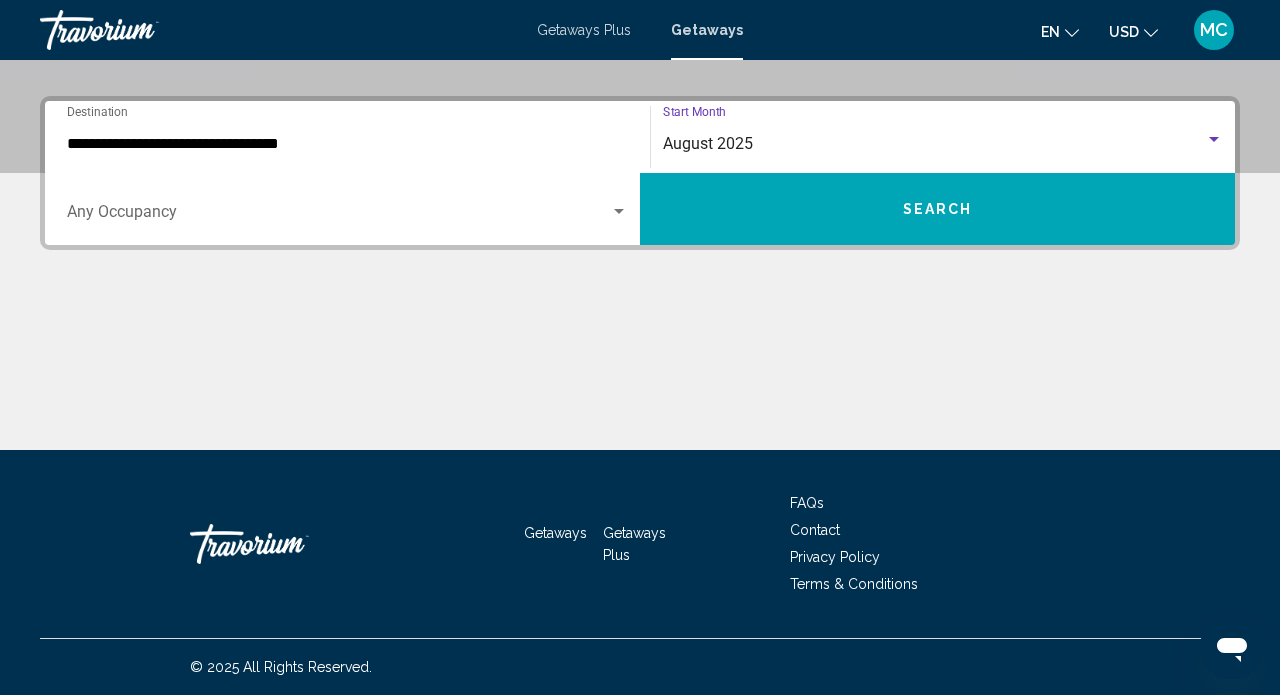 click on "Search" at bounding box center [937, 209] 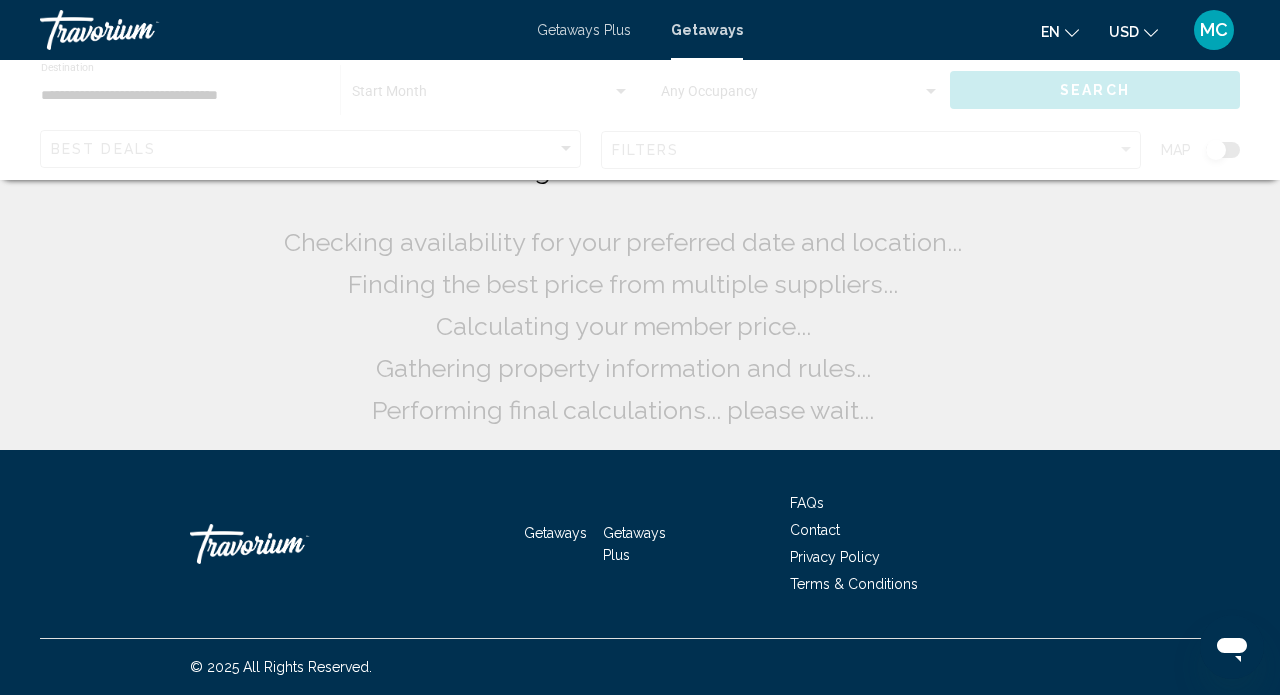 scroll, scrollTop: 0, scrollLeft: 0, axis: both 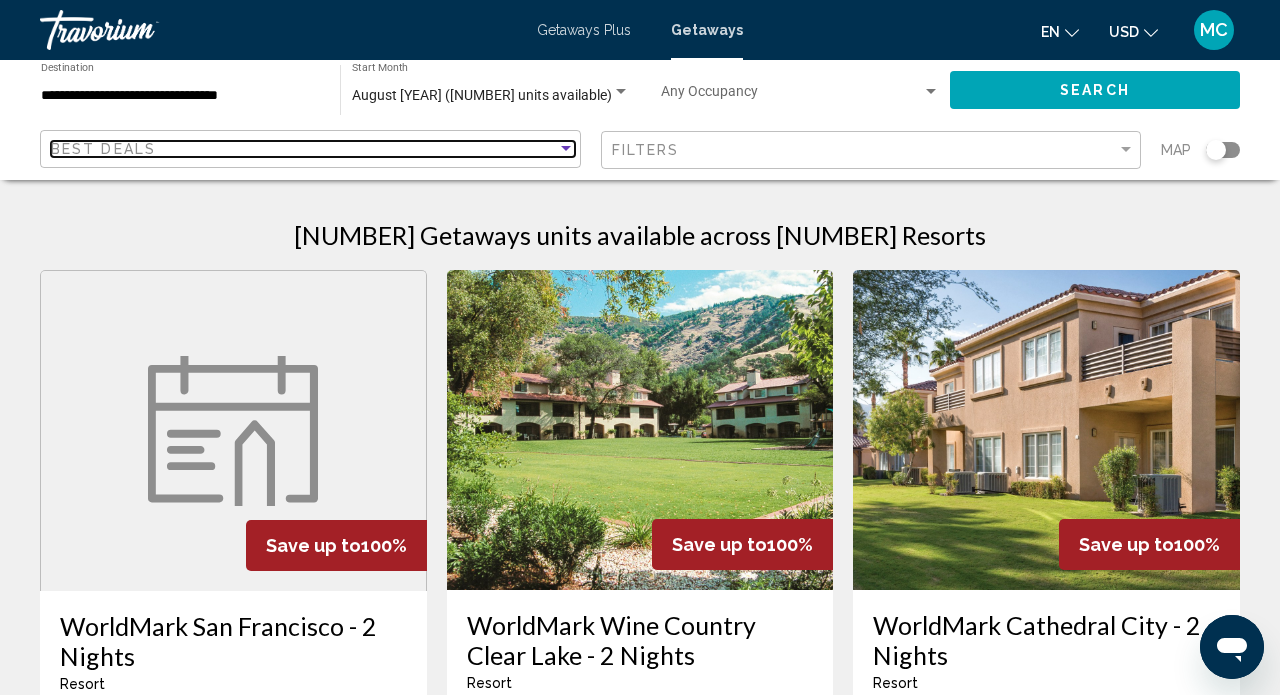 click at bounding box center (566, 149) 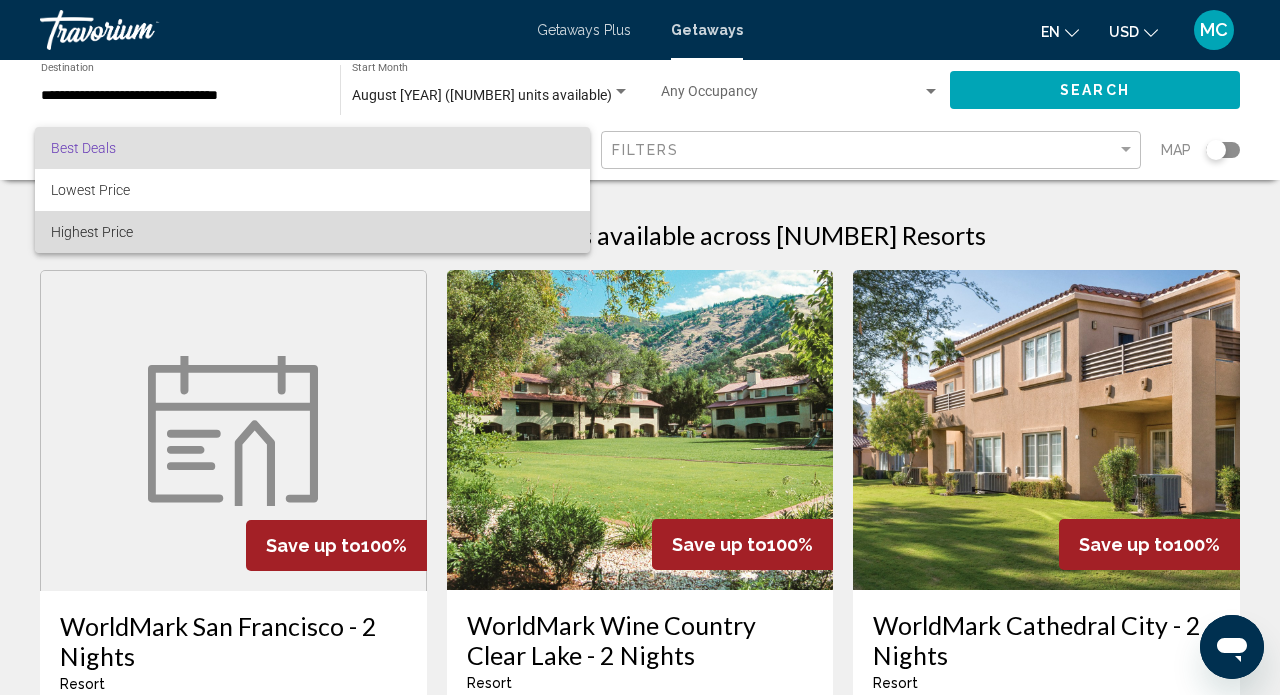 click on "Highest Price" at bounding box center (312, 232) 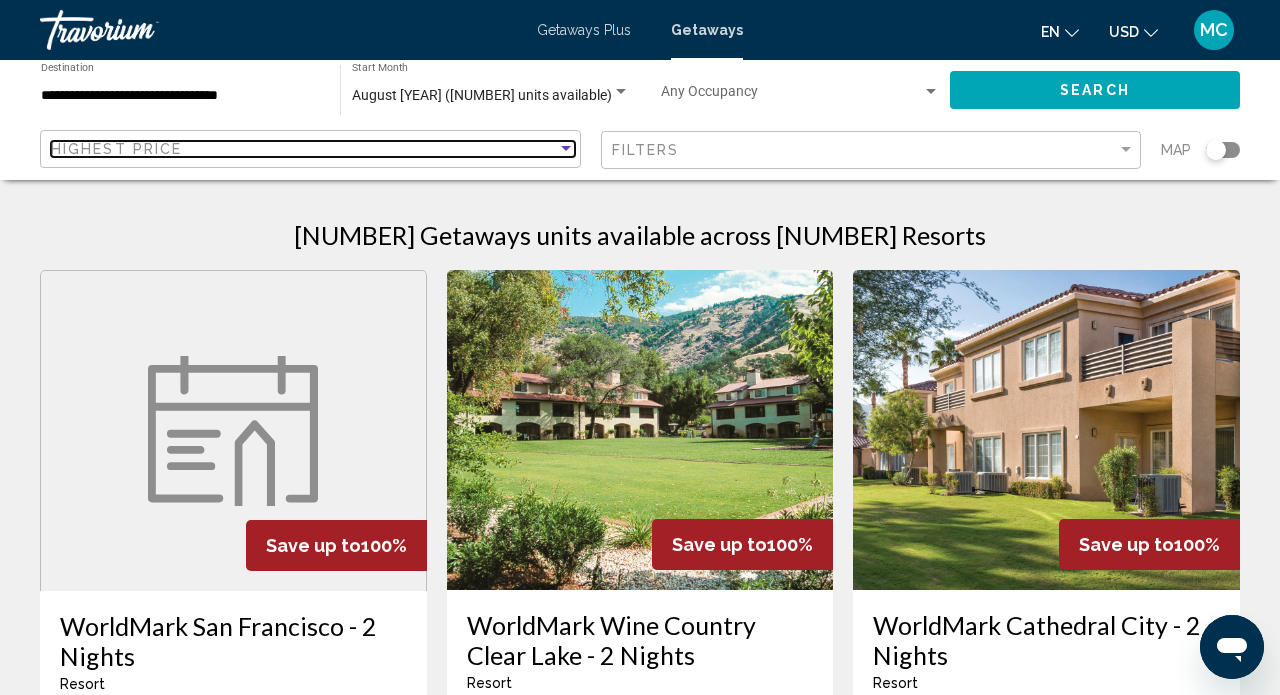scroll, scrollTop: 0, scrollLeft: 0, axis: both 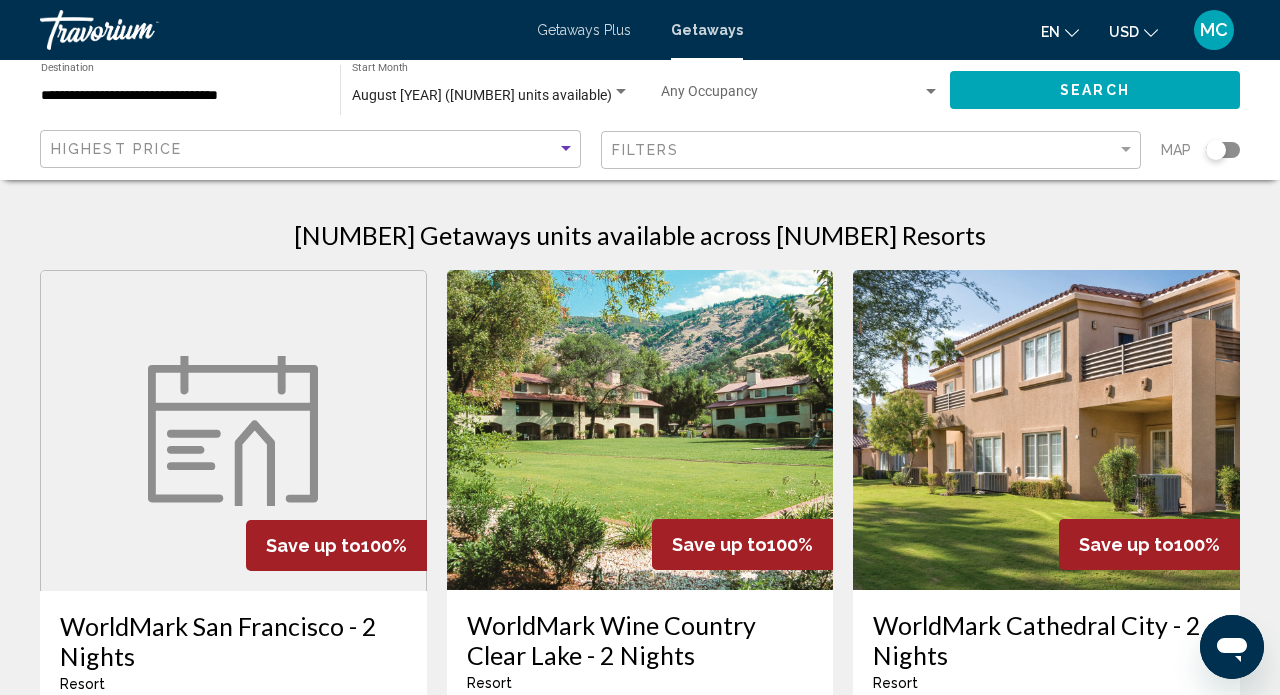 click on "Search" 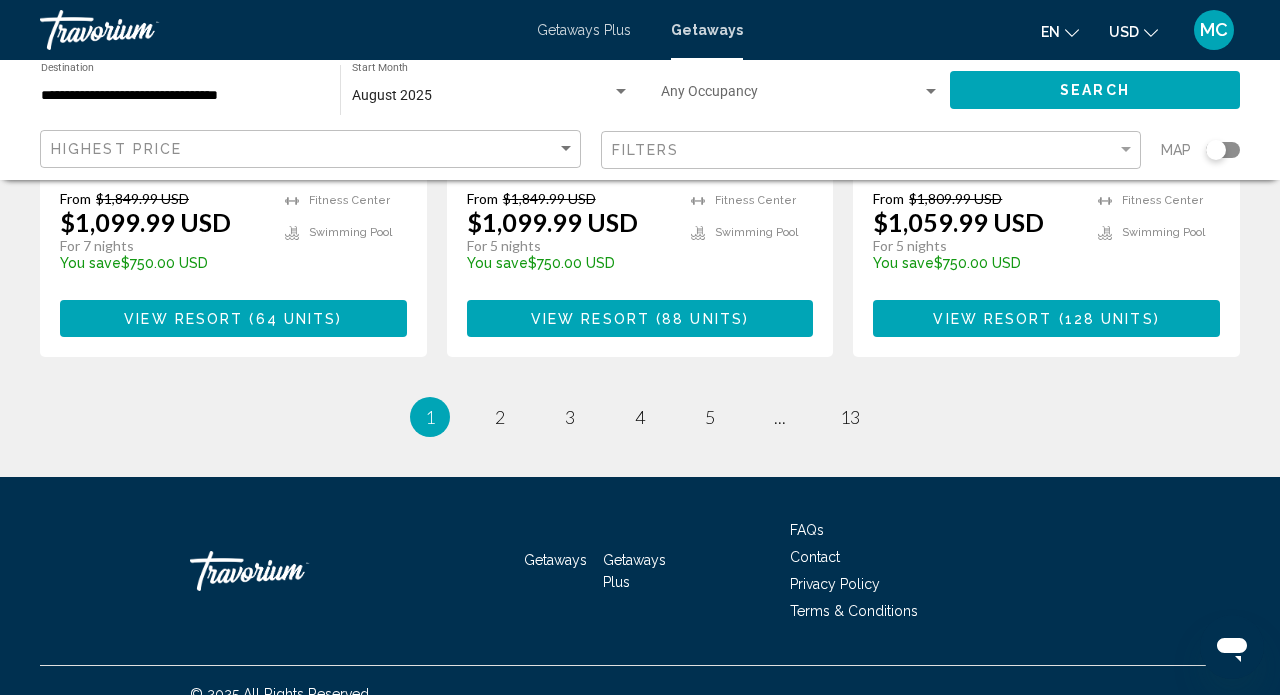 scroll, scrollTop: 2719, scrollLeft: 0, axis: vertical 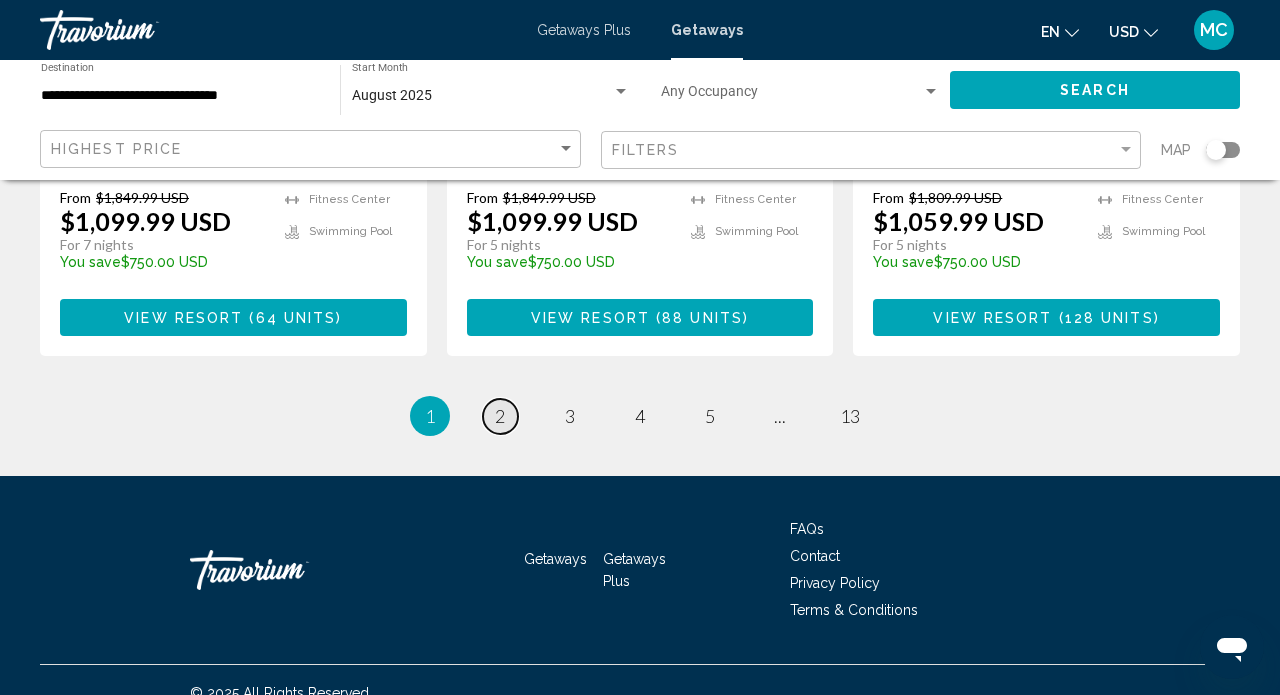 click on "page  2" at bounding box center [500, 416] 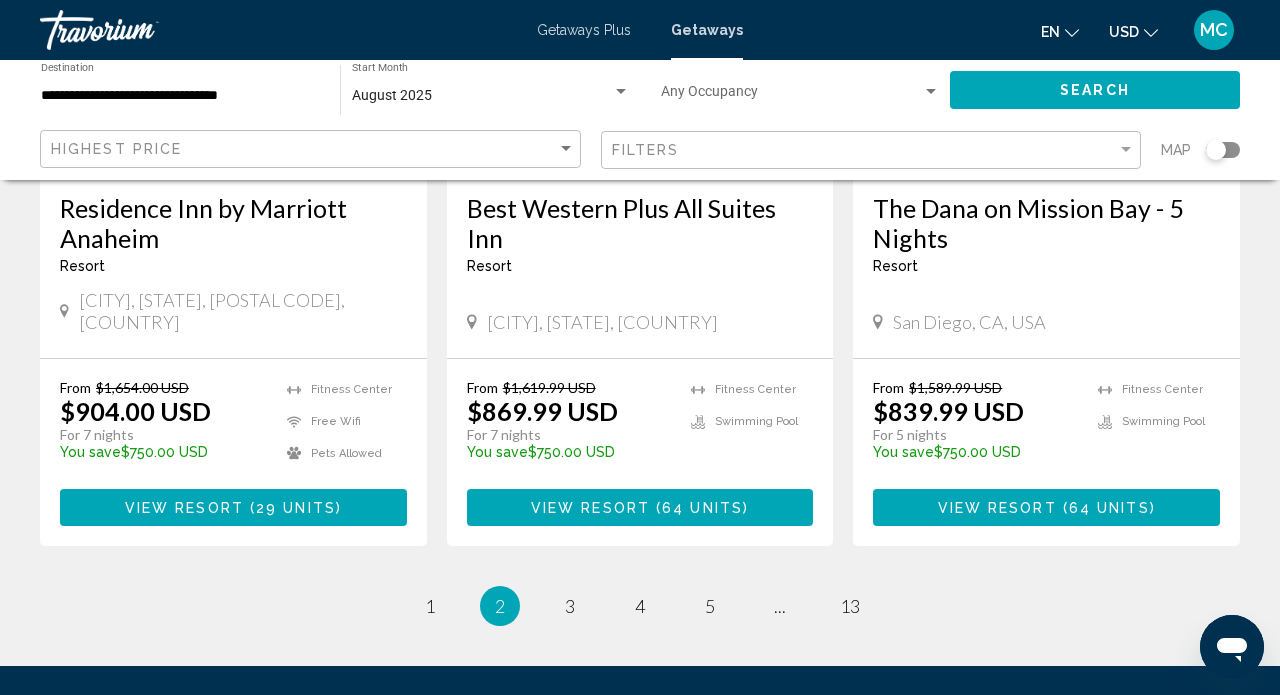 scroll, scrollTop: 2588, scrollLeft: 0, axis: vertical 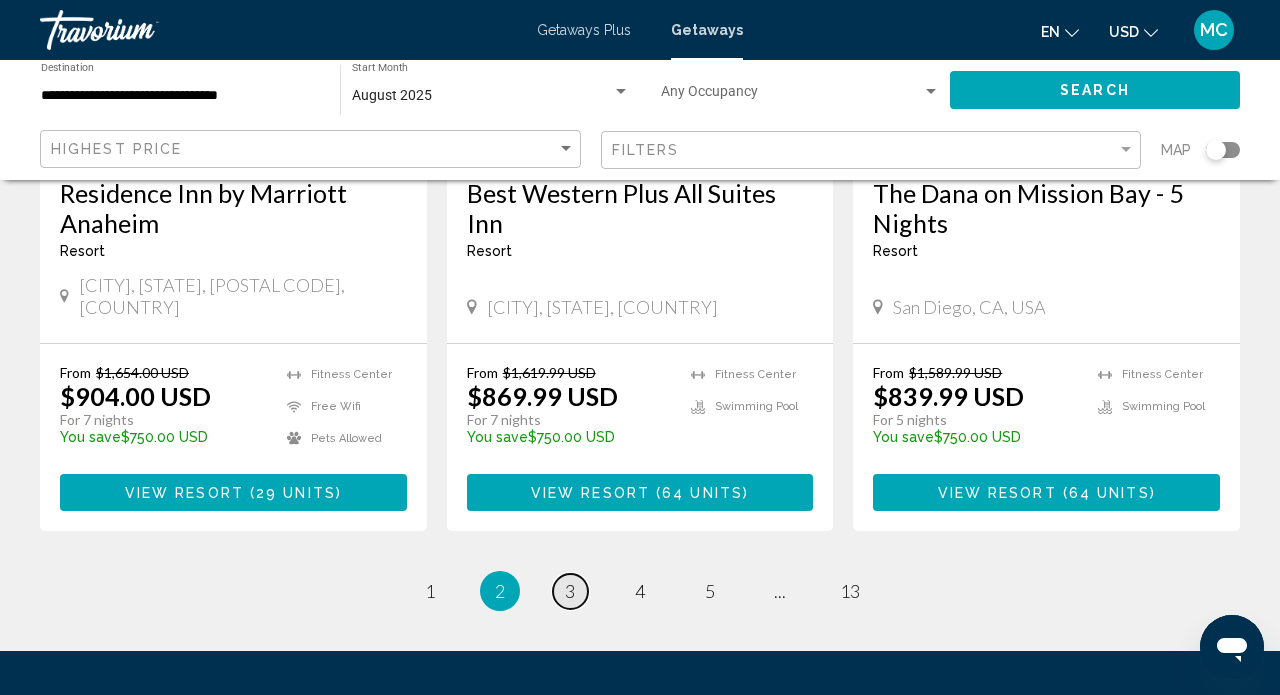 click on "3" at bounding box center (570, 591) 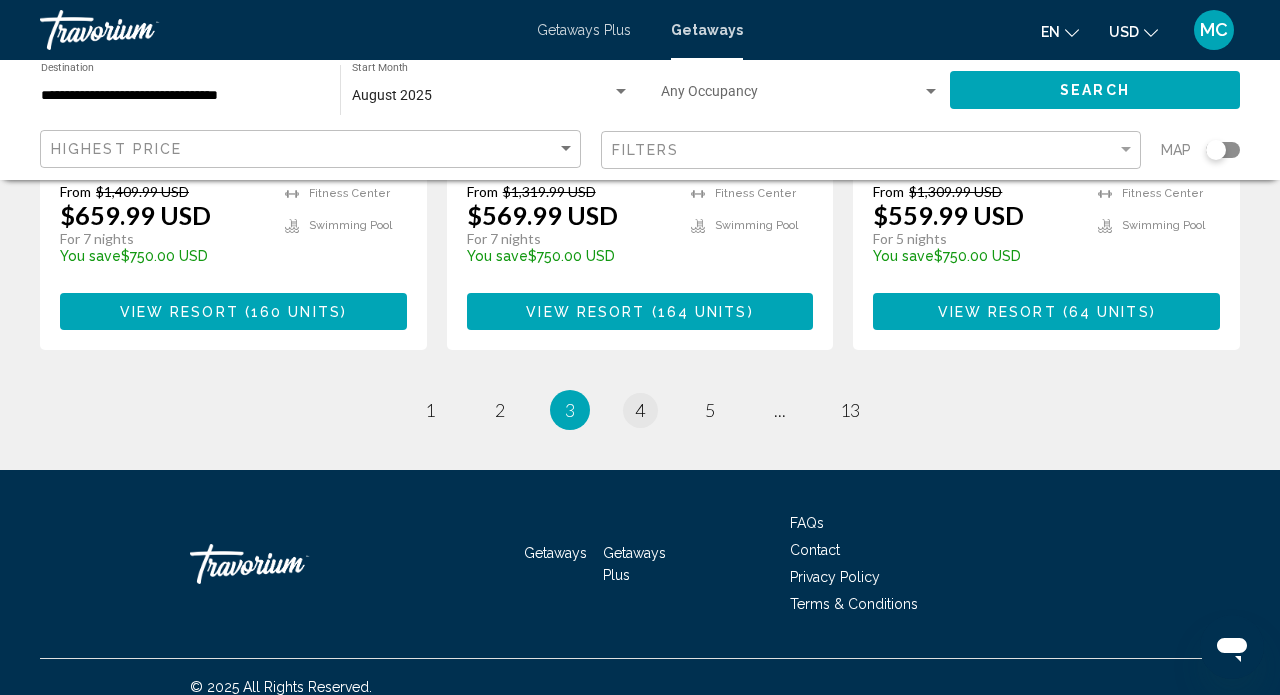 scroll, scrollTop: 2776, scrollLeft: 0, axis: vertical 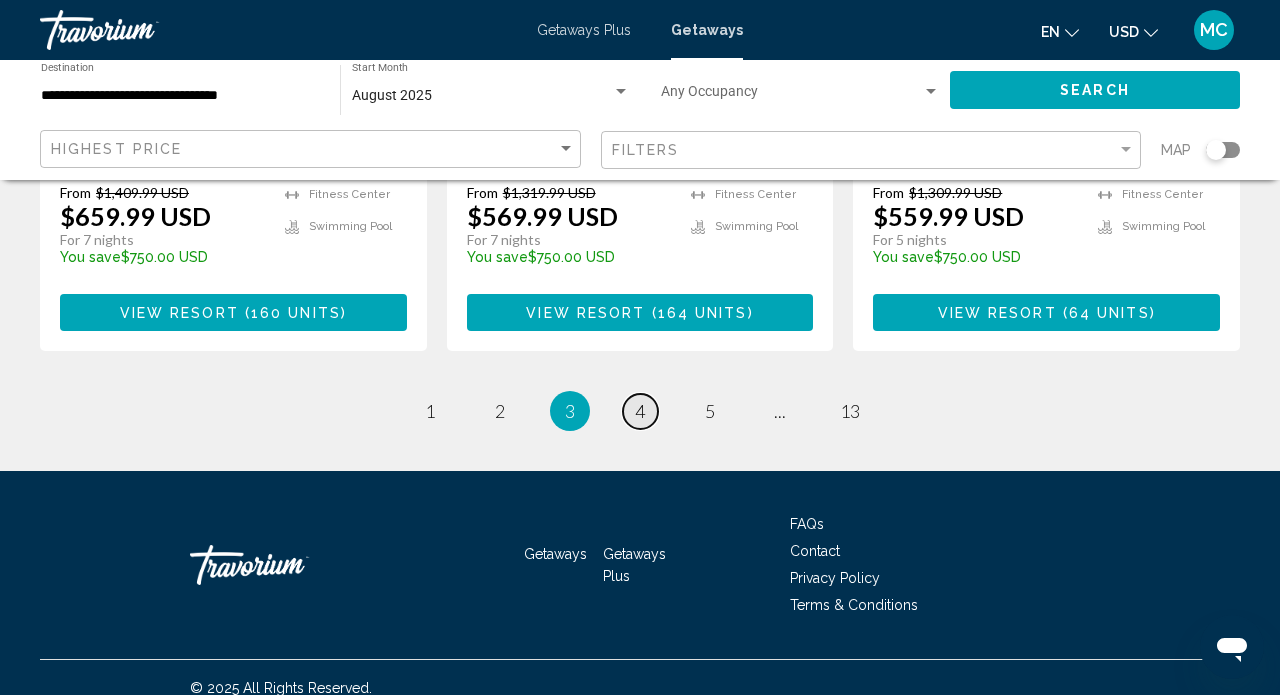 click on "page  4" at bounding box center [640, 411] 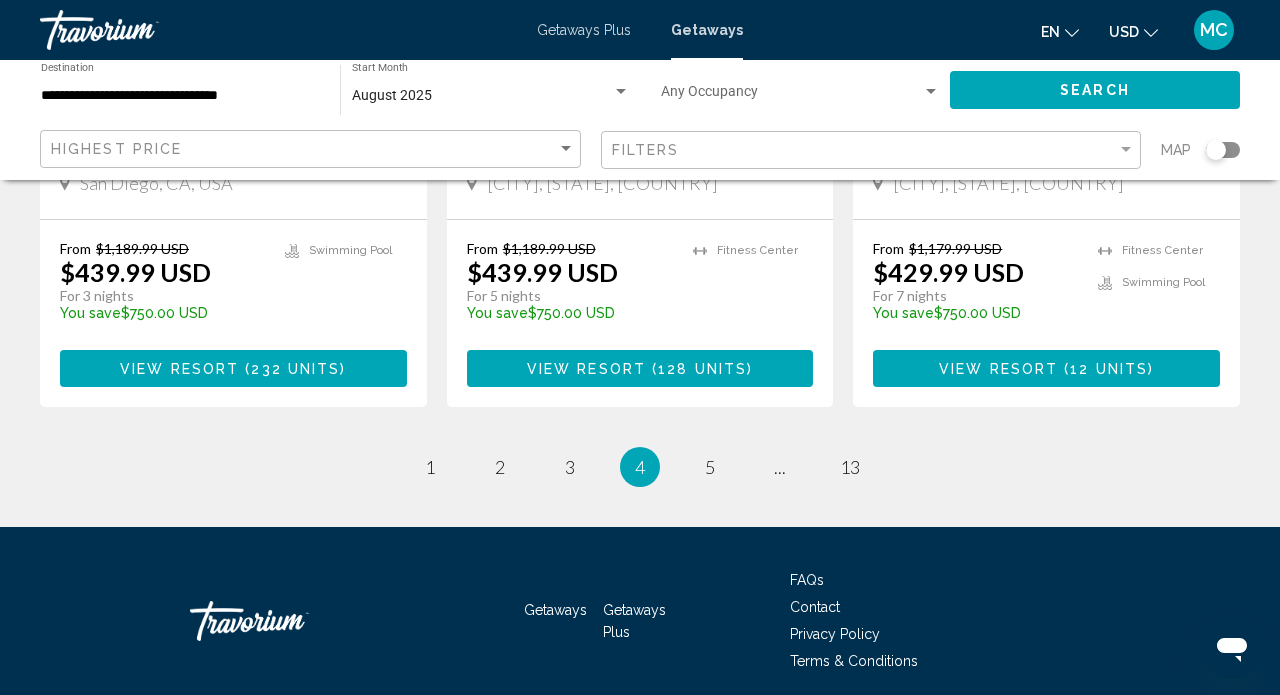 scroll, scrollTop: 2684, scrollLeft: 0, axis: vertical 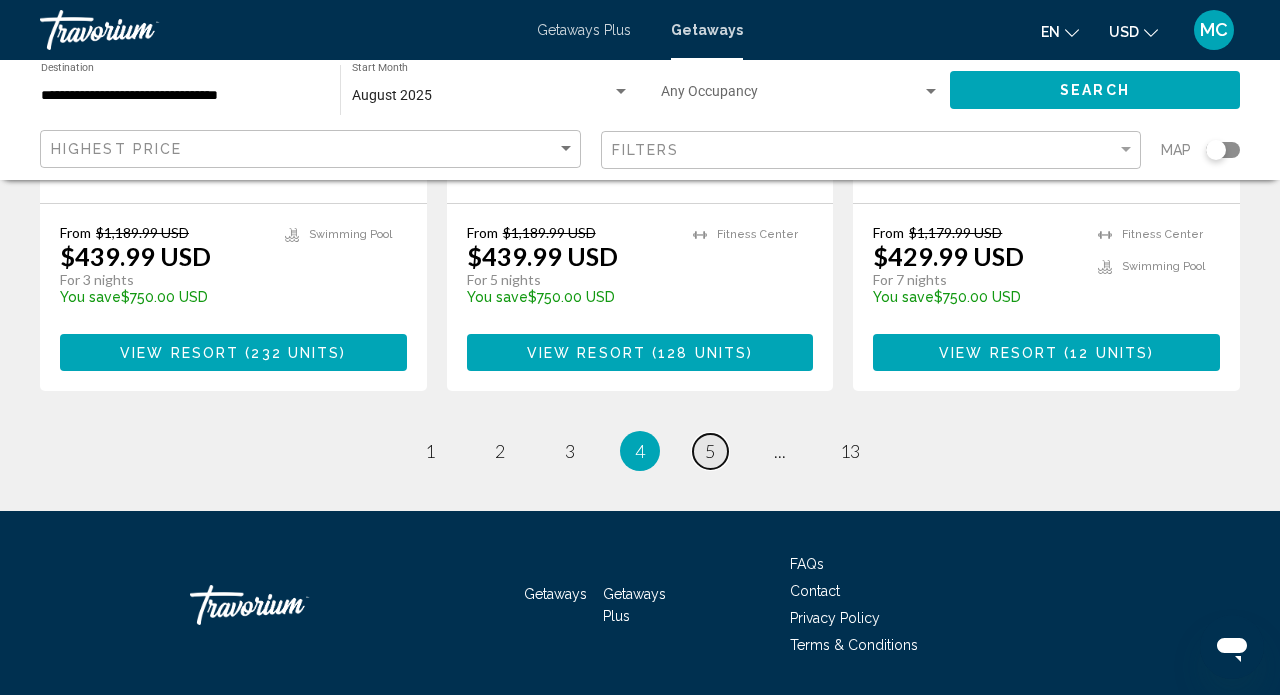 click on "page  5" at bounding box center [710, 451] 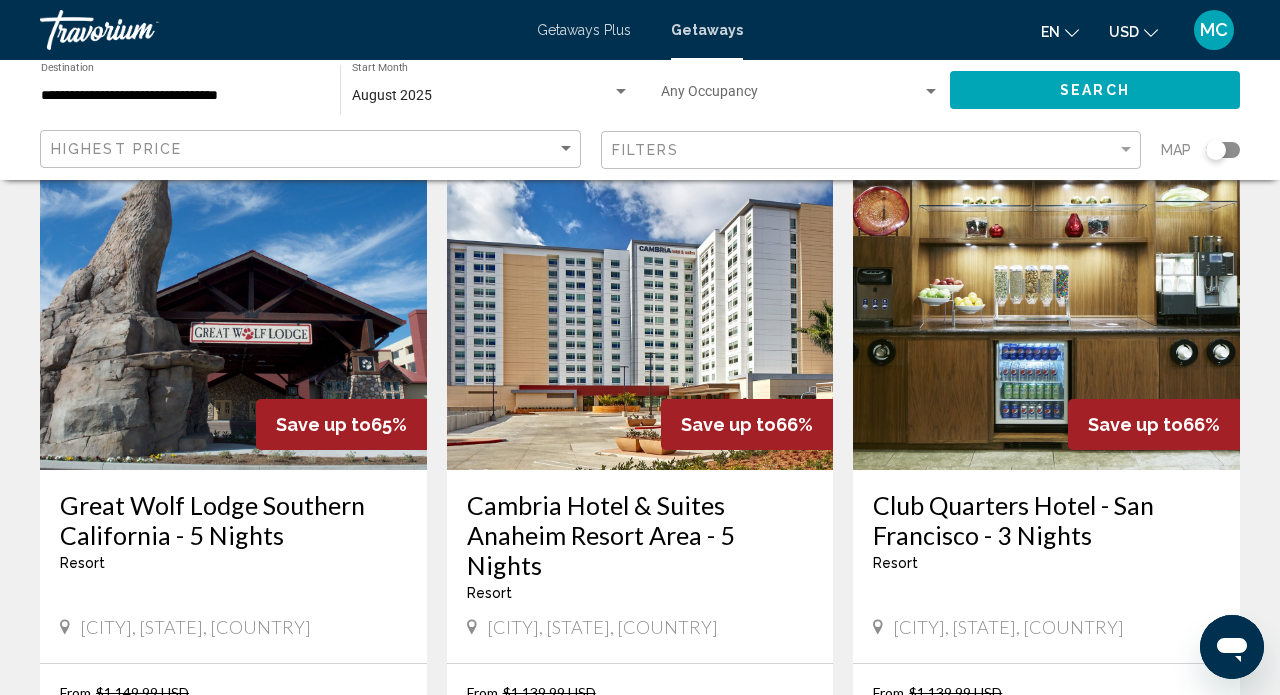 scroll, scrollTop: 796, scrollLeft: 0, axis: vertical 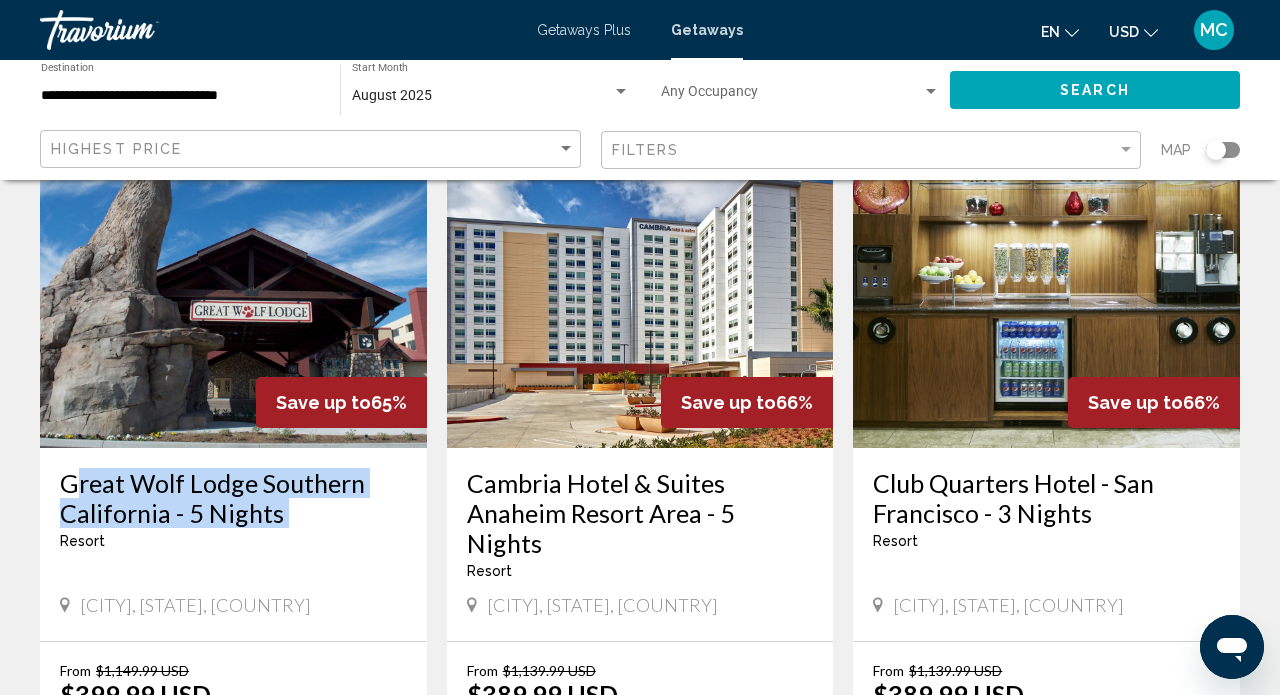 click at bounding box center (233, 288) 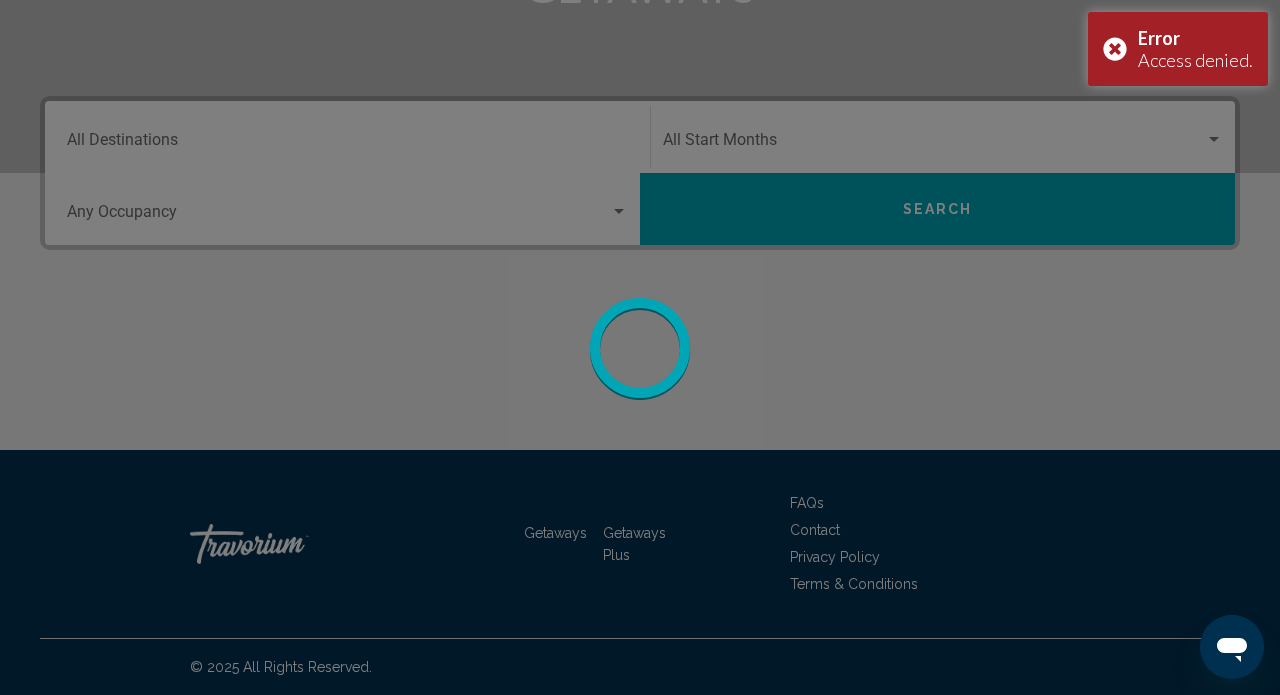 scroll, scrollTop: 0, scrollLeft: 0, axis: both 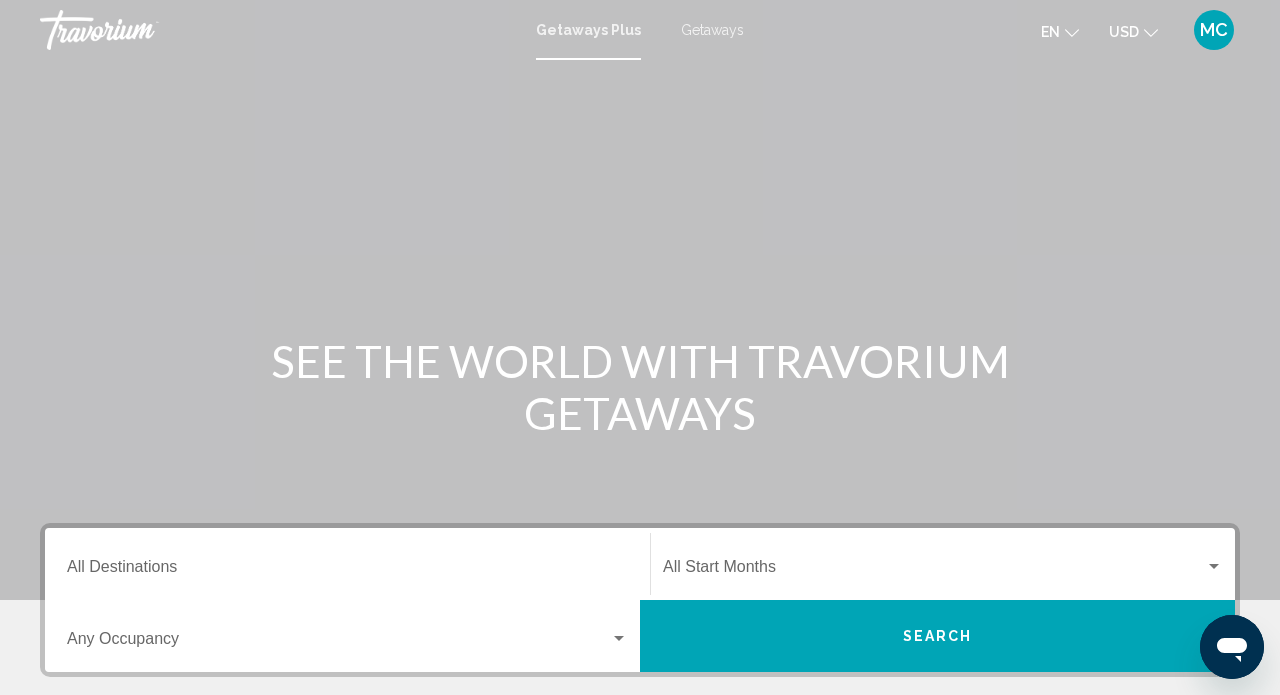 click on "Getaways" at bounding box center (712, 30) 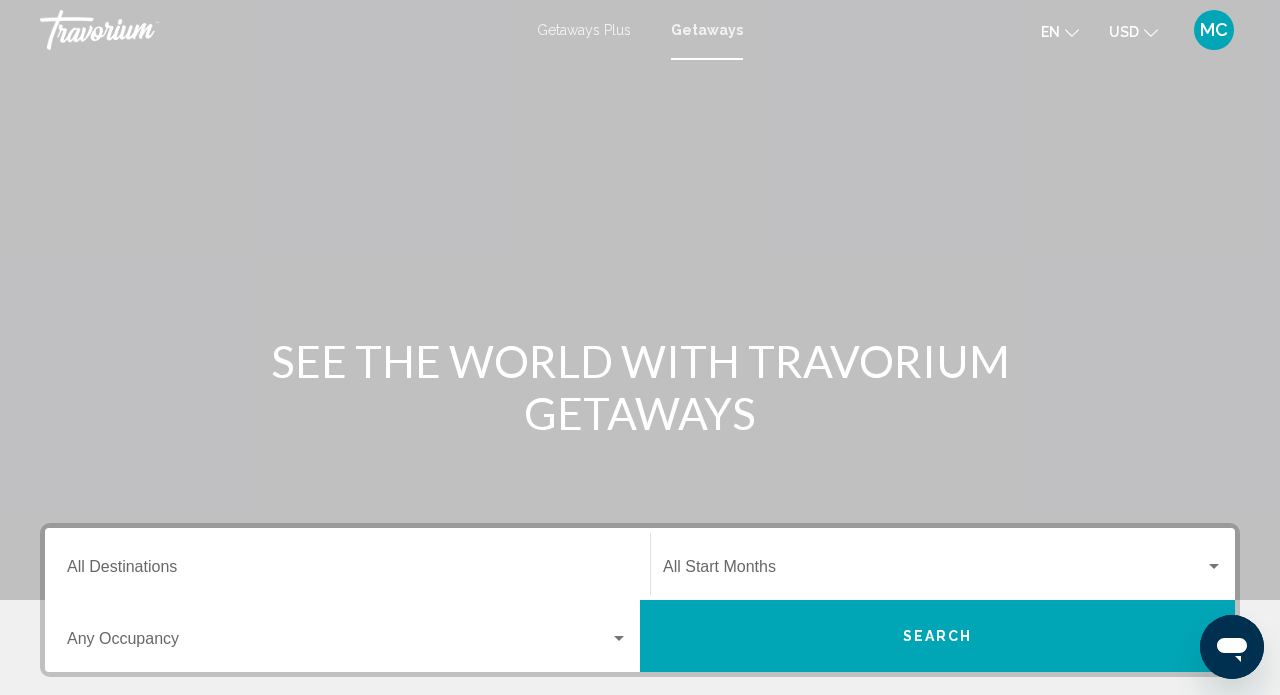 click at bounding box center (338, 643) 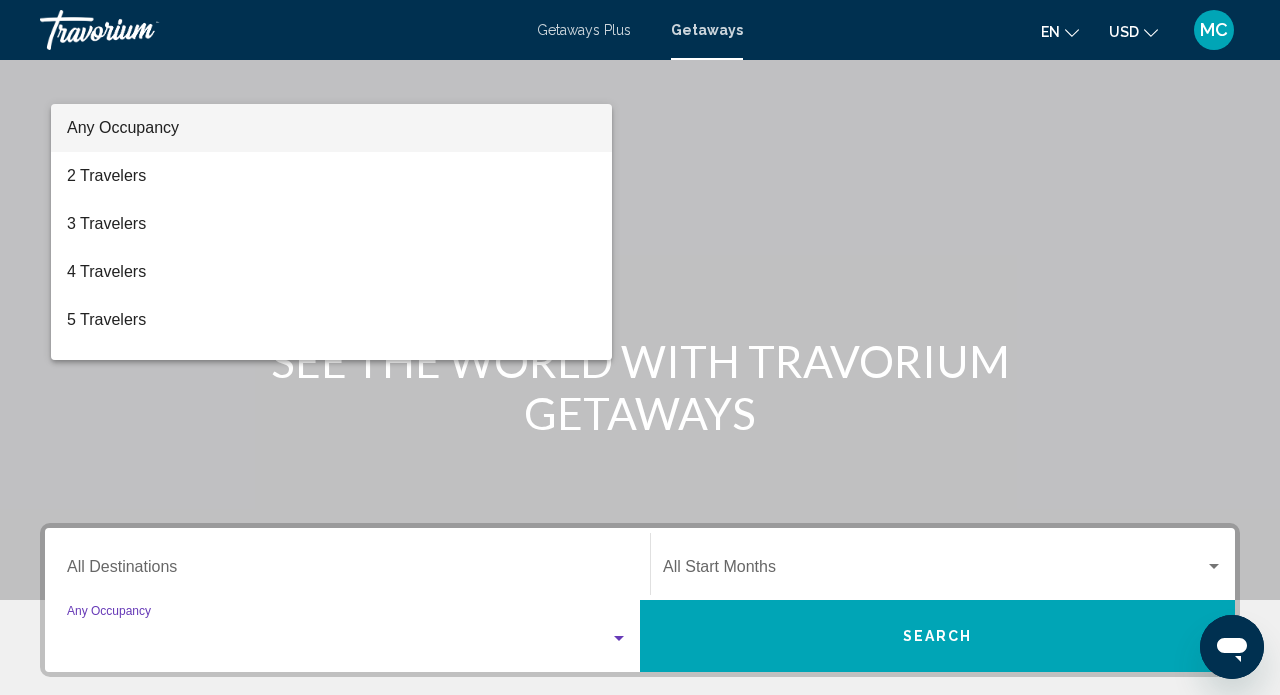 scroll, scrollTop: 427, scrollLeft: 0, axis: vertical 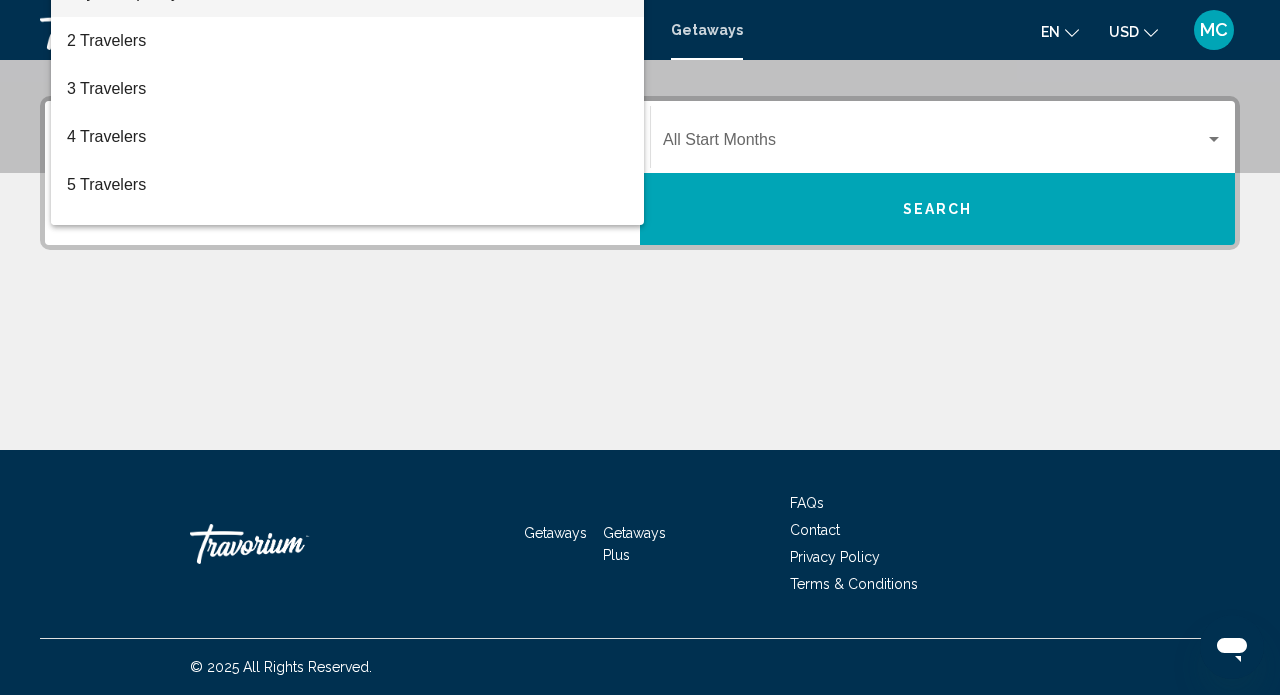 click at bounding box center [640, 347] 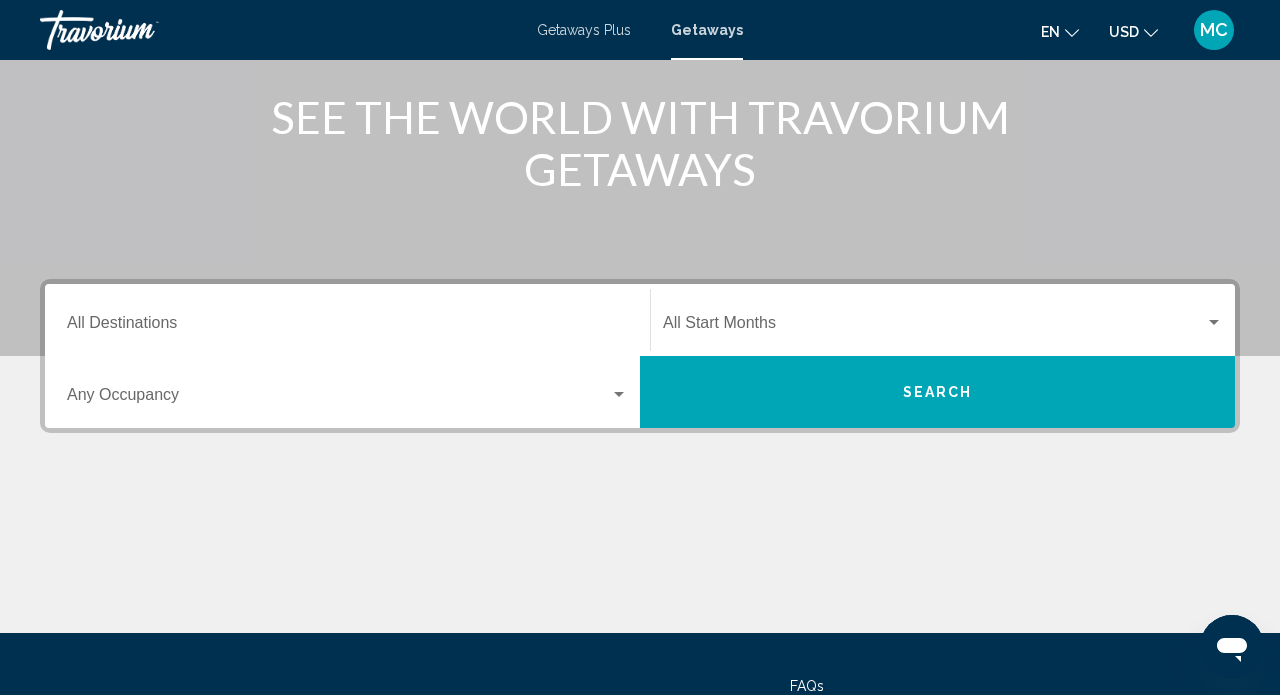 click on "Destination All Destinations" at bounding box center [347, 327] 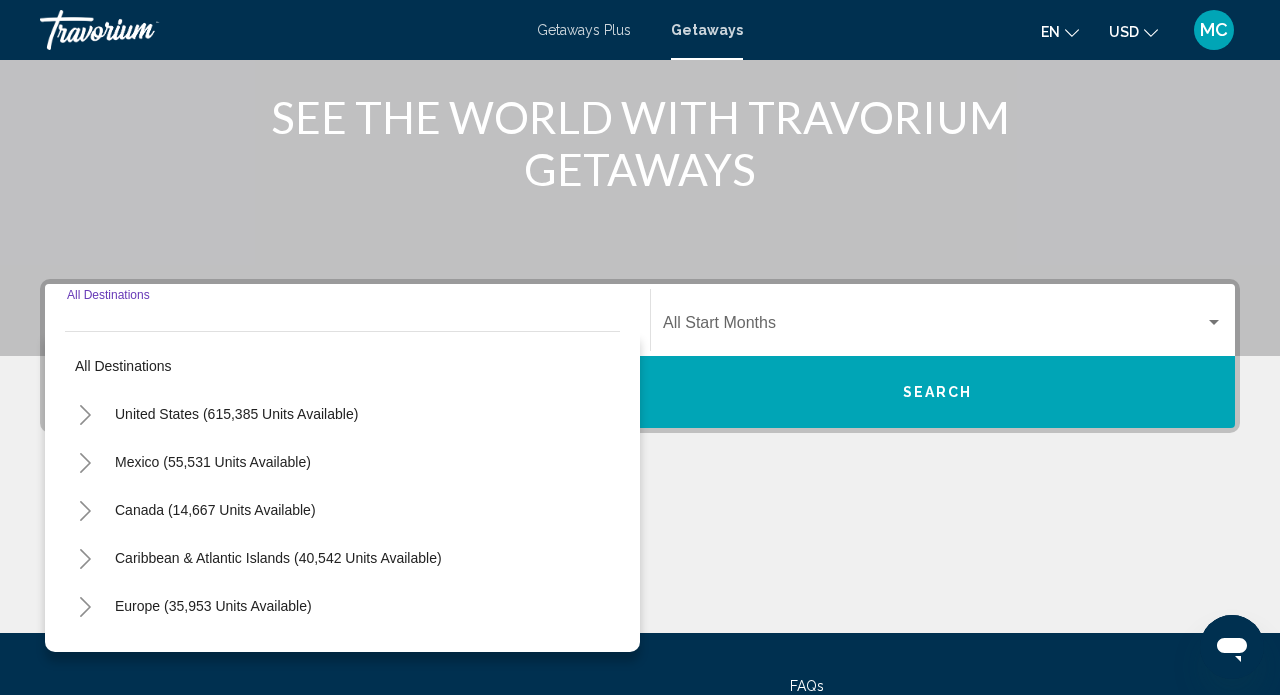scroll, scrollTop: 427, scrollLeft: 0, axis: vertical 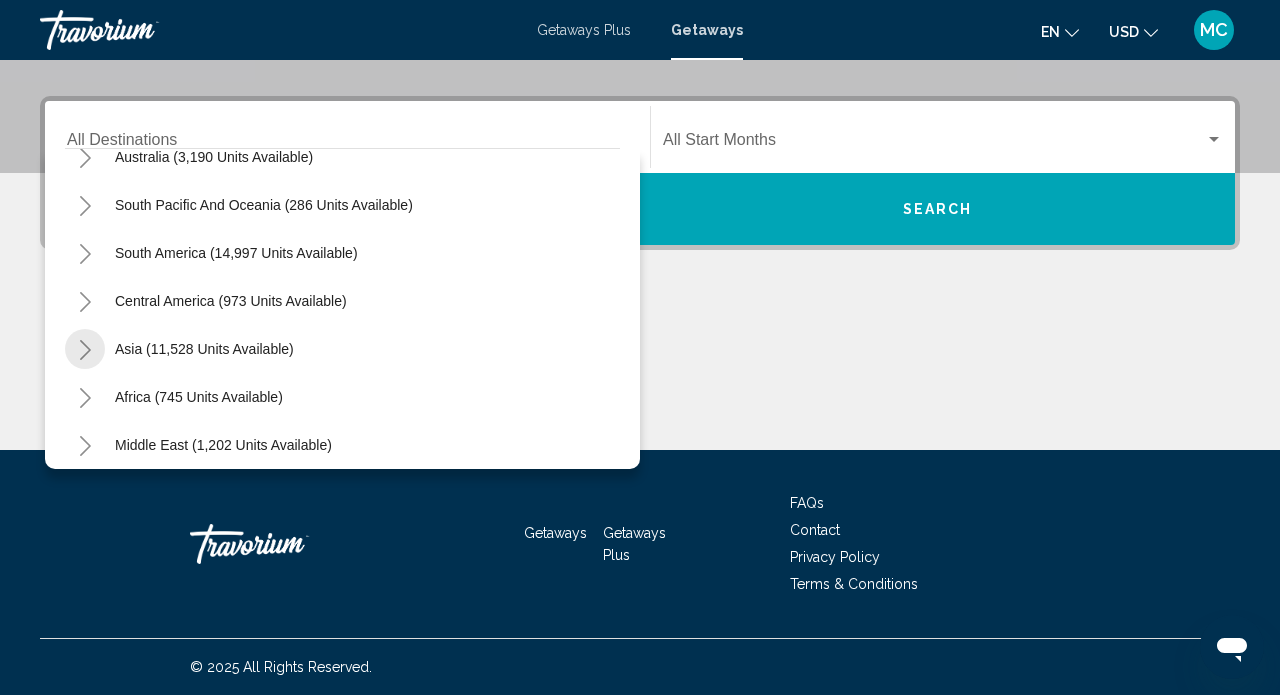 click 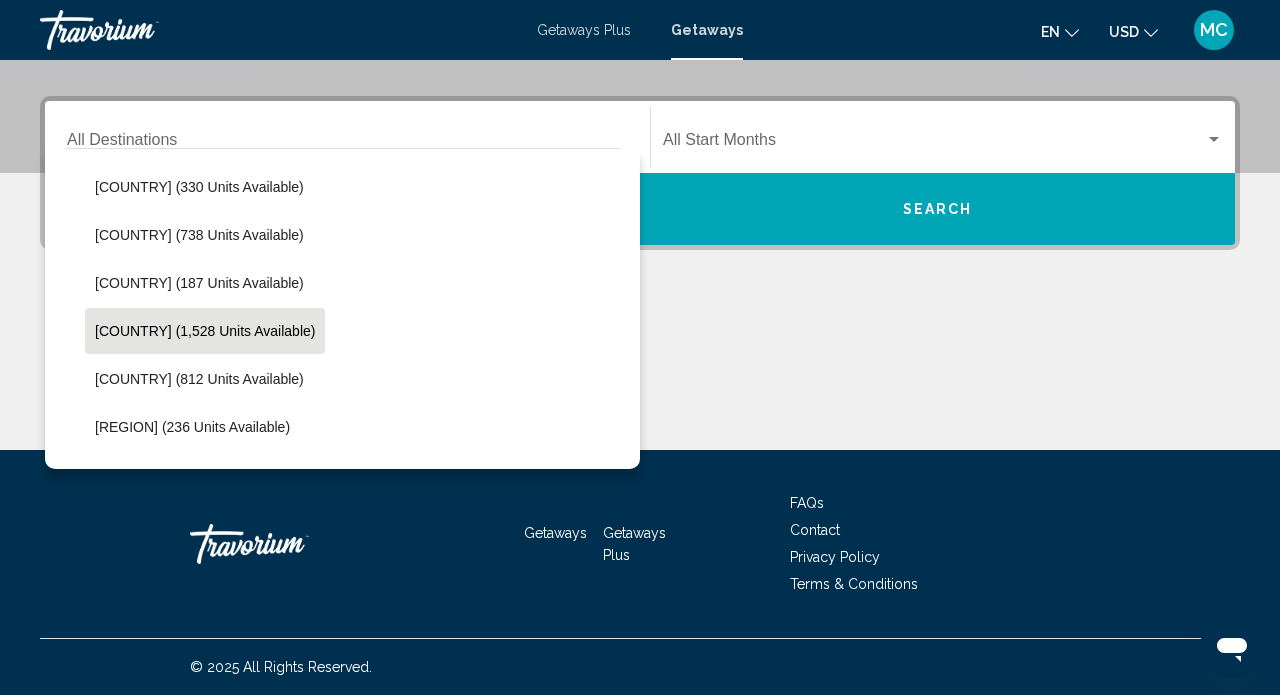 scroll, scrollTop: 768, scrollLeft: 0, axis: vertical 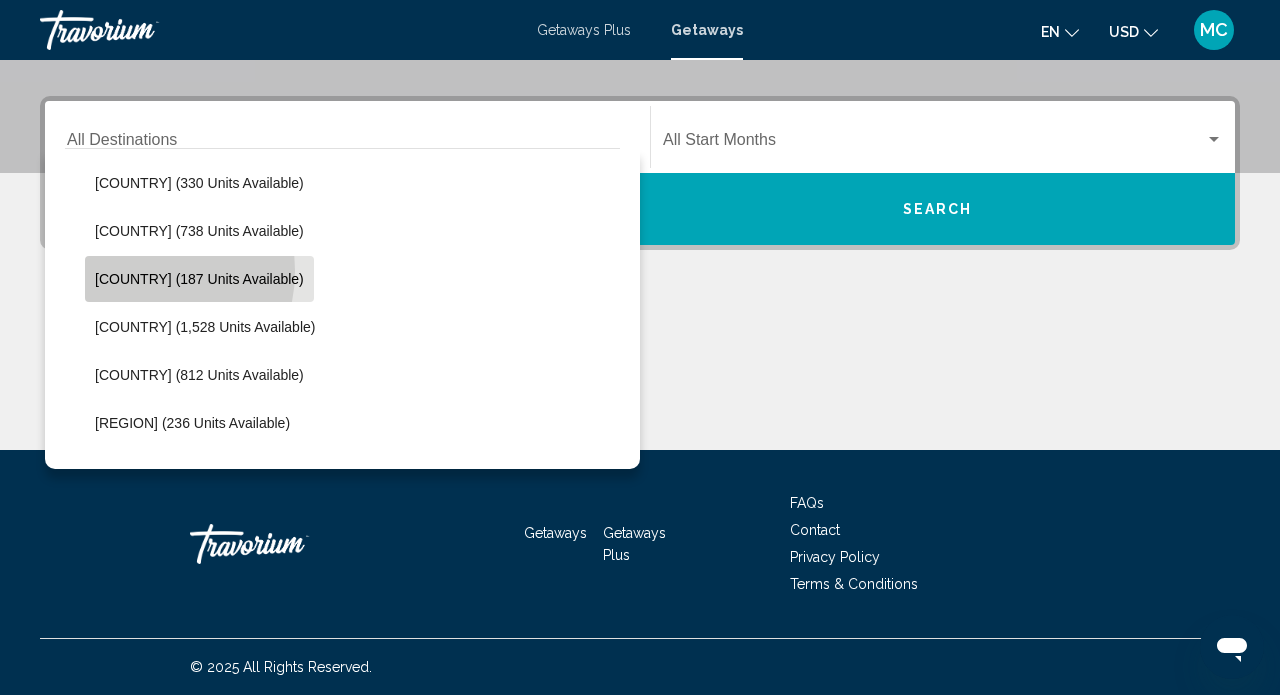 click on "Maldives (187 units available)" 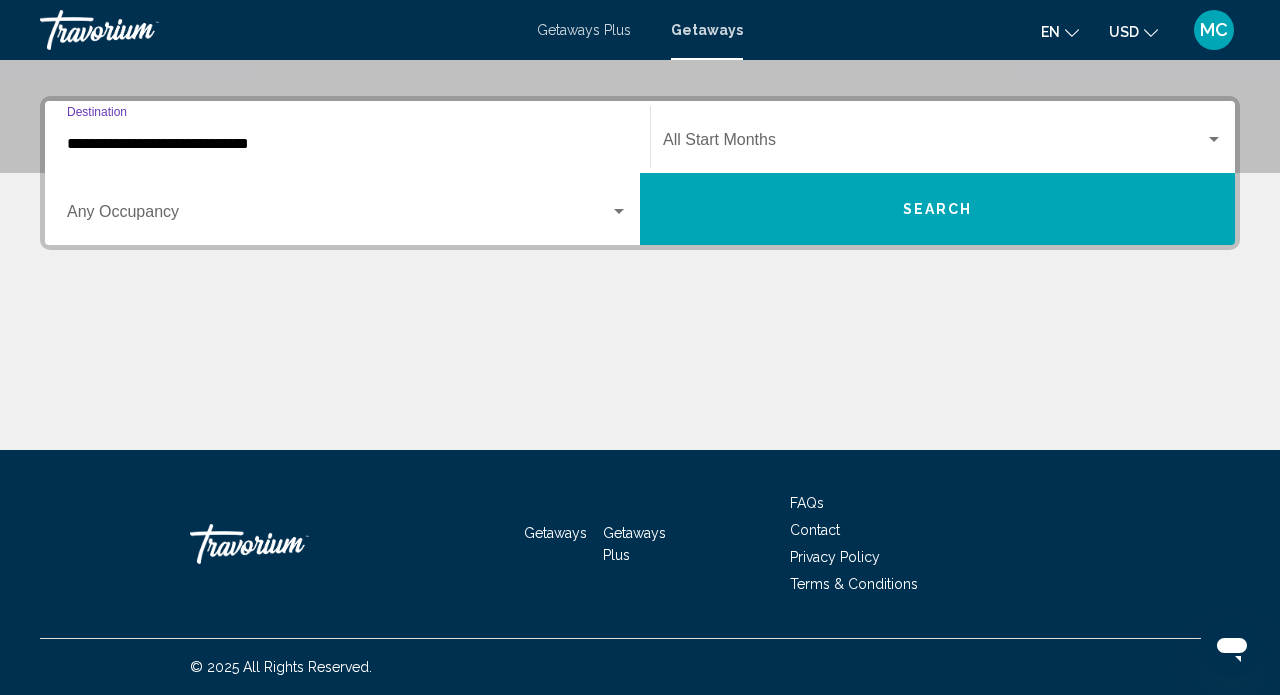 click on "Start Month All Start Months" 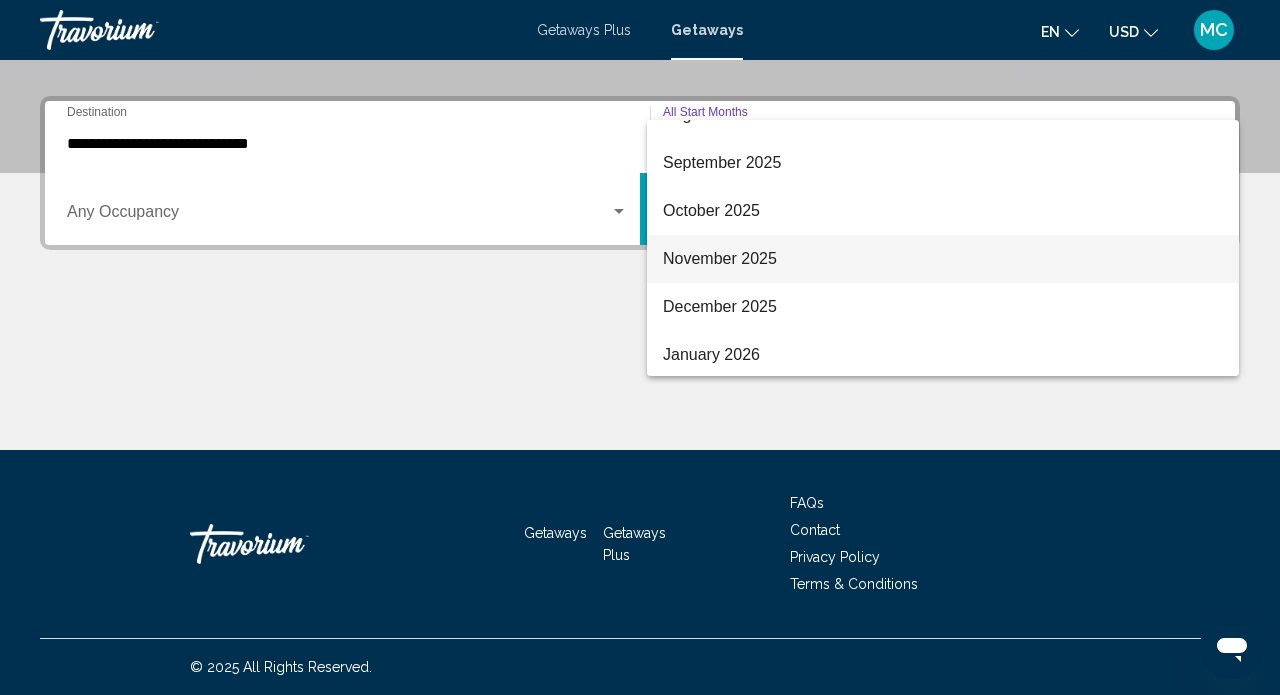 scroll, scrollTop: 98, scrollLeft: 0, axis: vertical 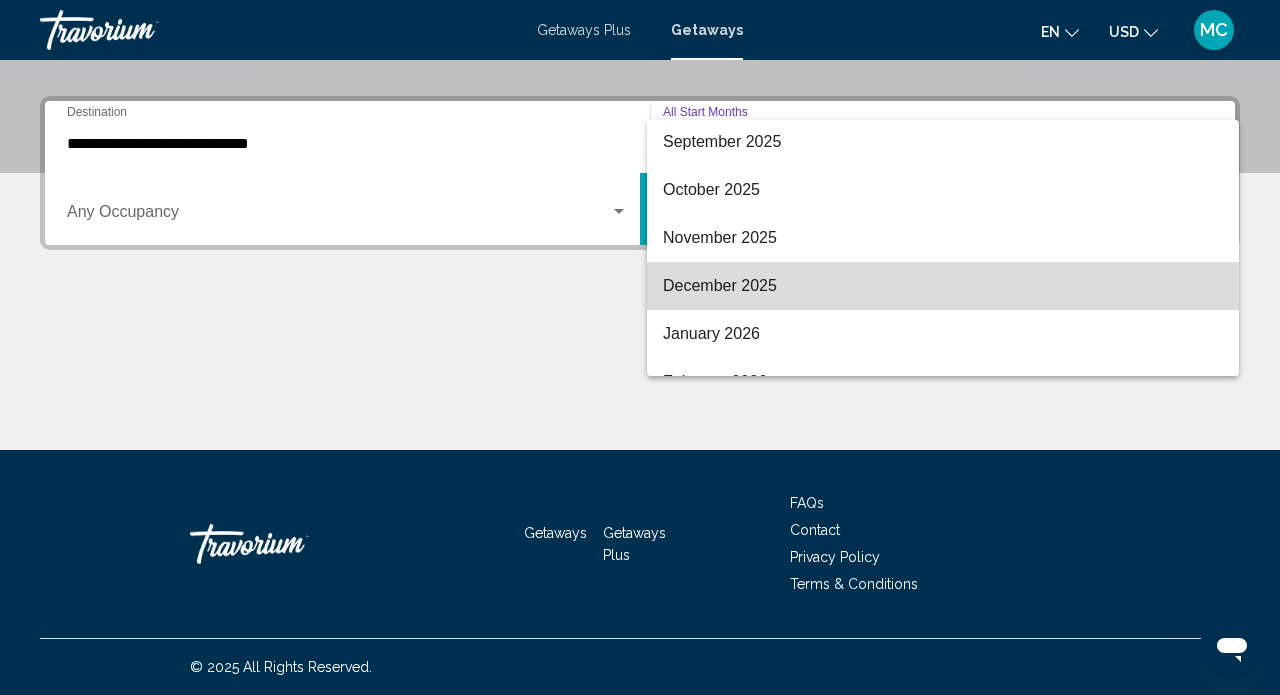 click on "December 2025" at bounding box center [943, 286] 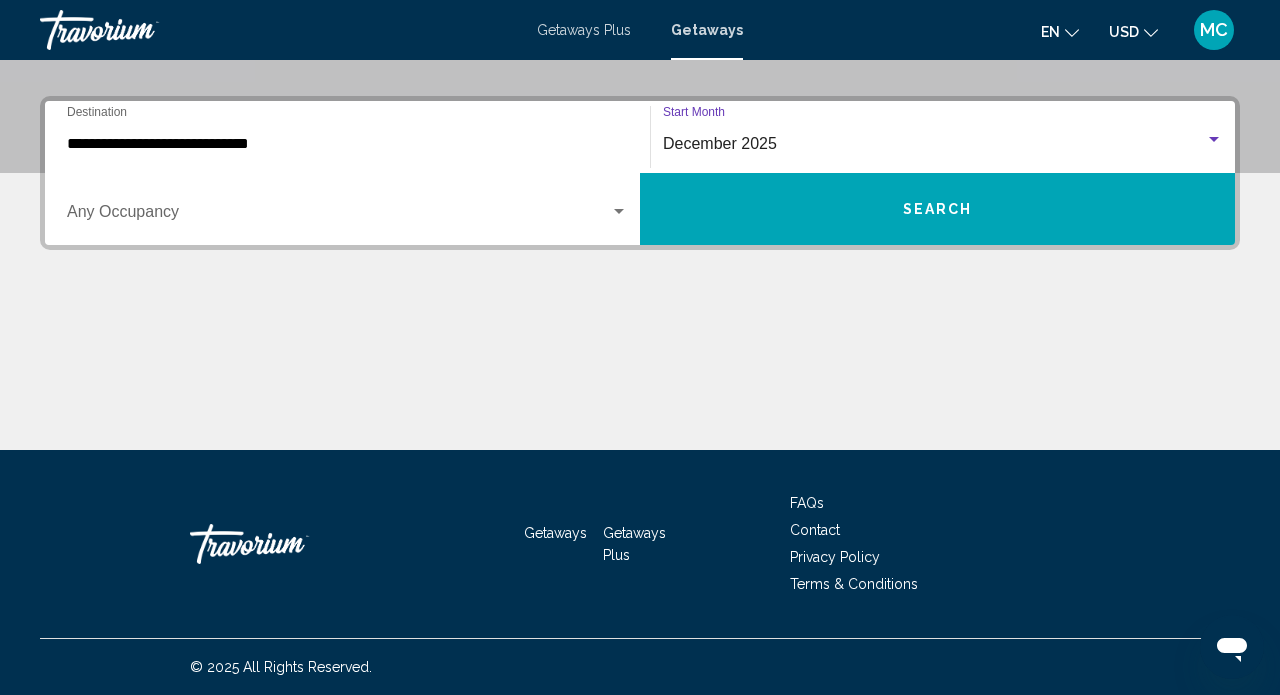 click on "Search" at bounding box center (937, 209) 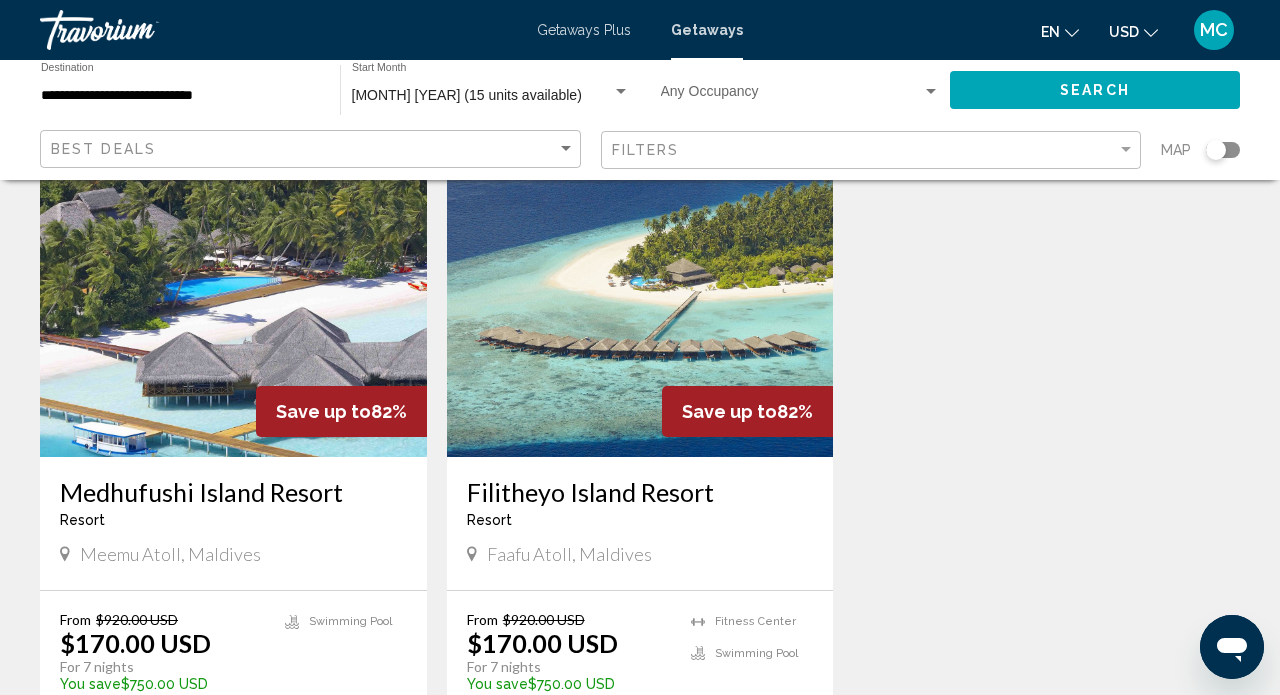 scroll, scrollTop: 115, scrollLeft: 0, axis: vertical 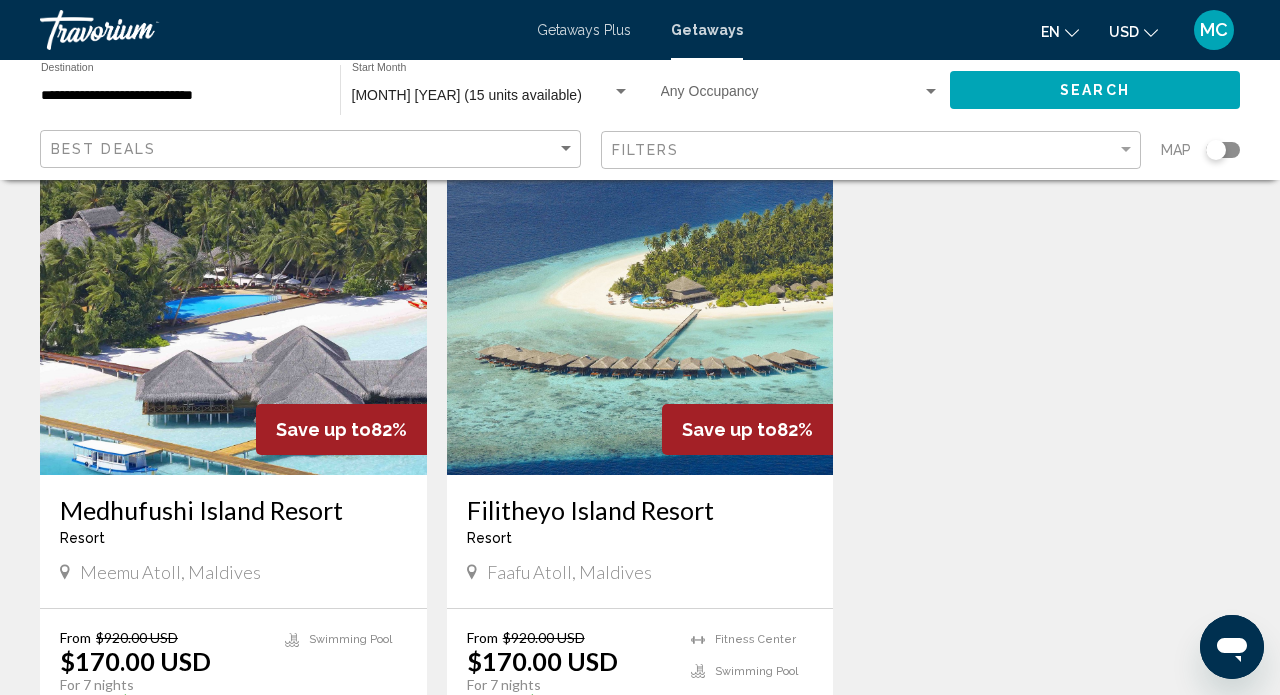 click at bounding box center (640, 315) 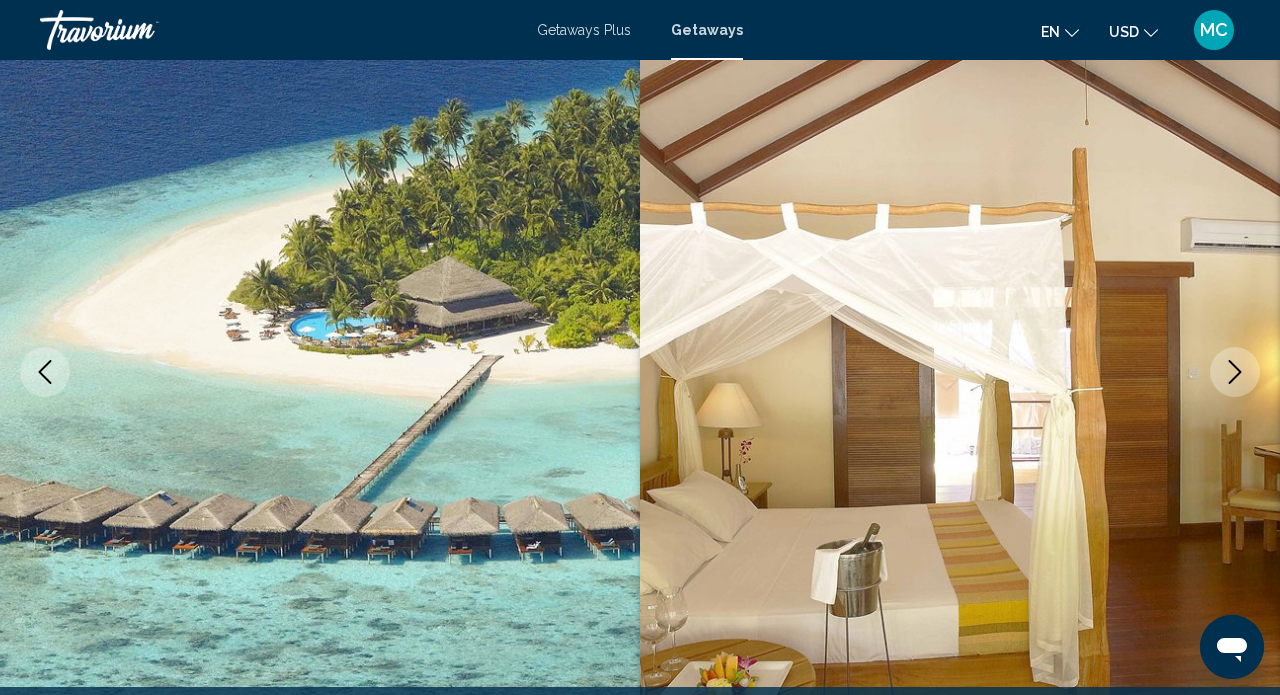 scroll, scrollTop: 196, scrollLeft: 0, axis: vertical 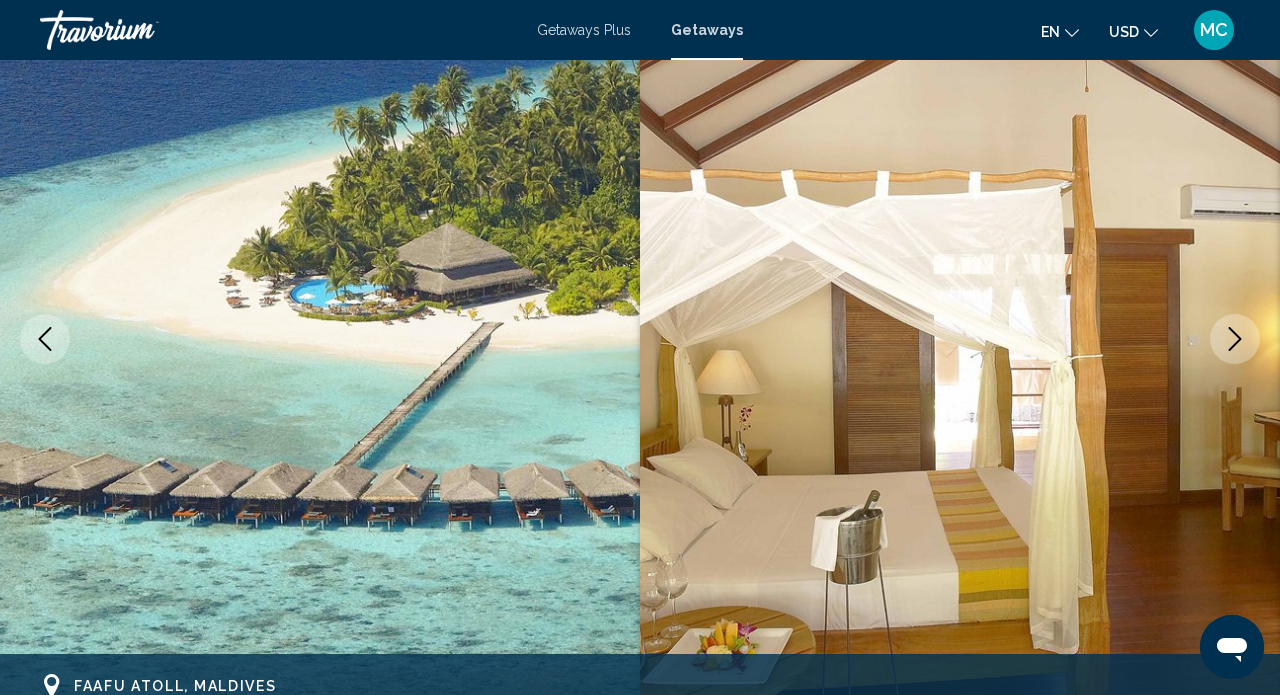 click 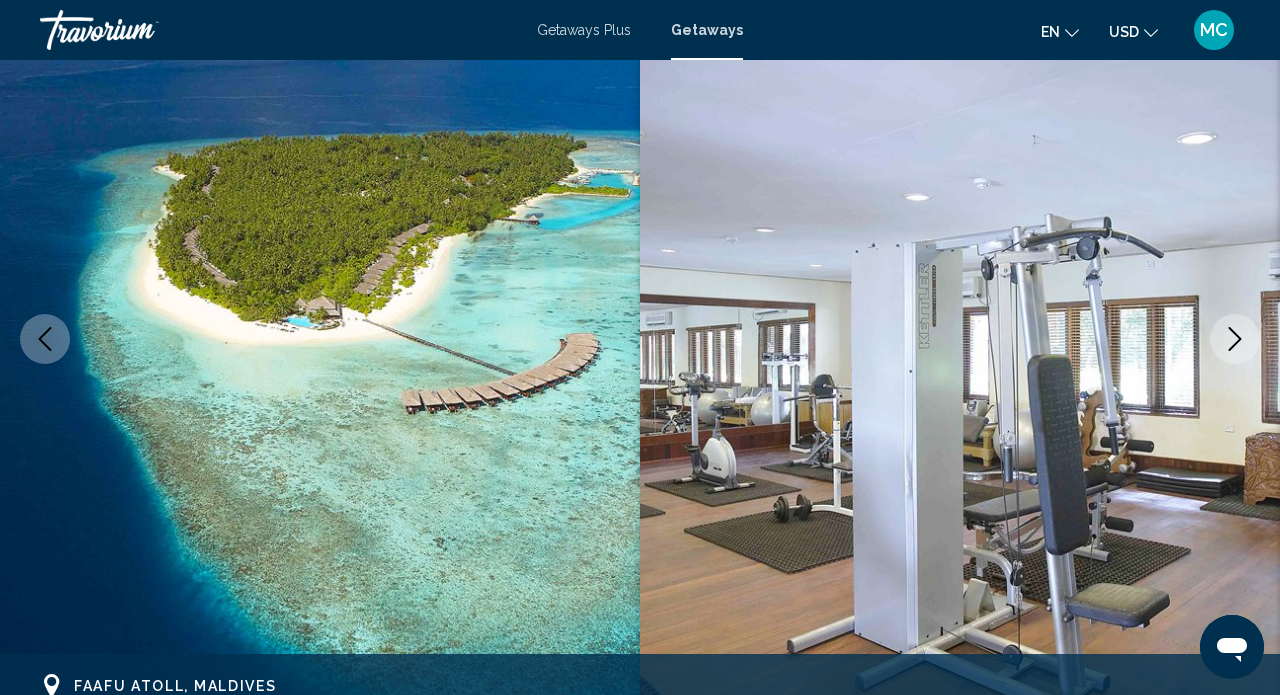 click 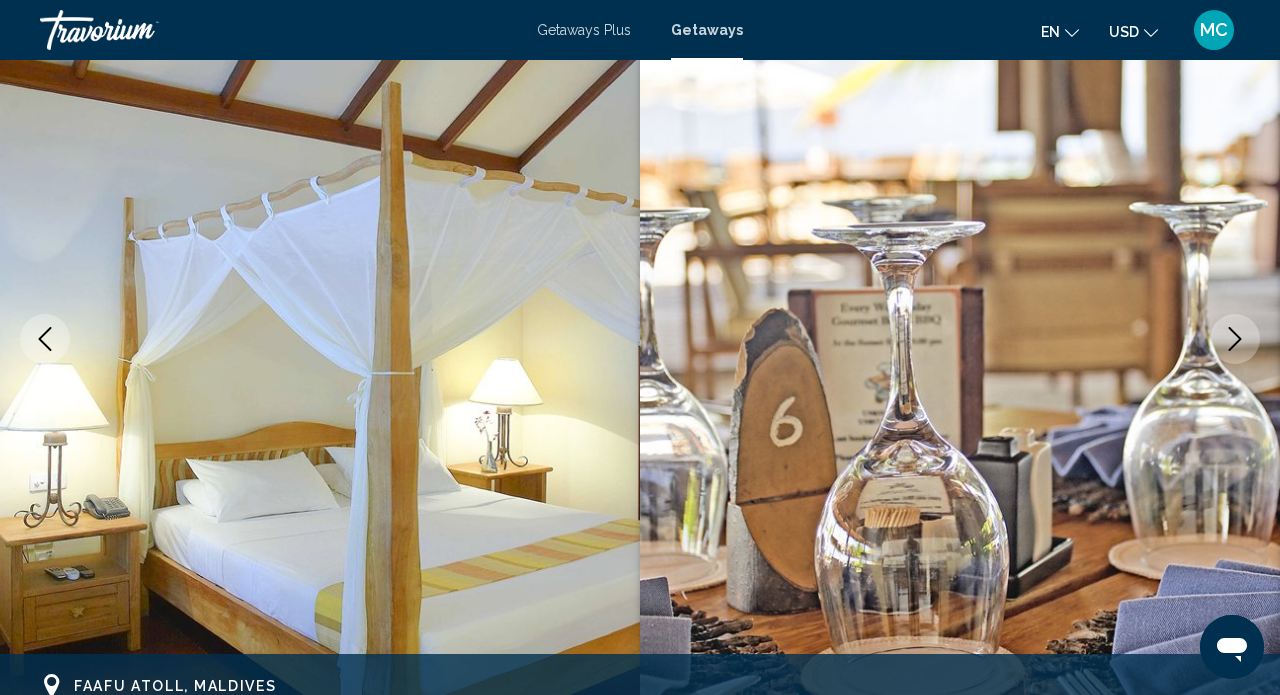 click 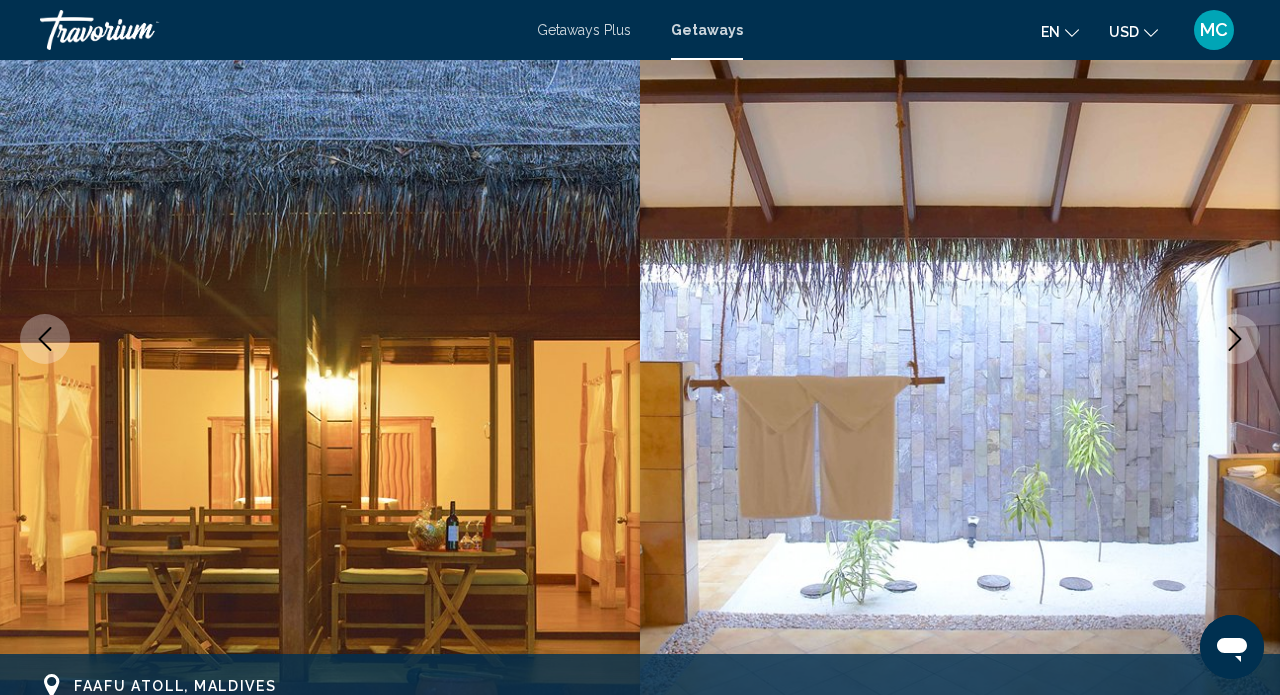 click 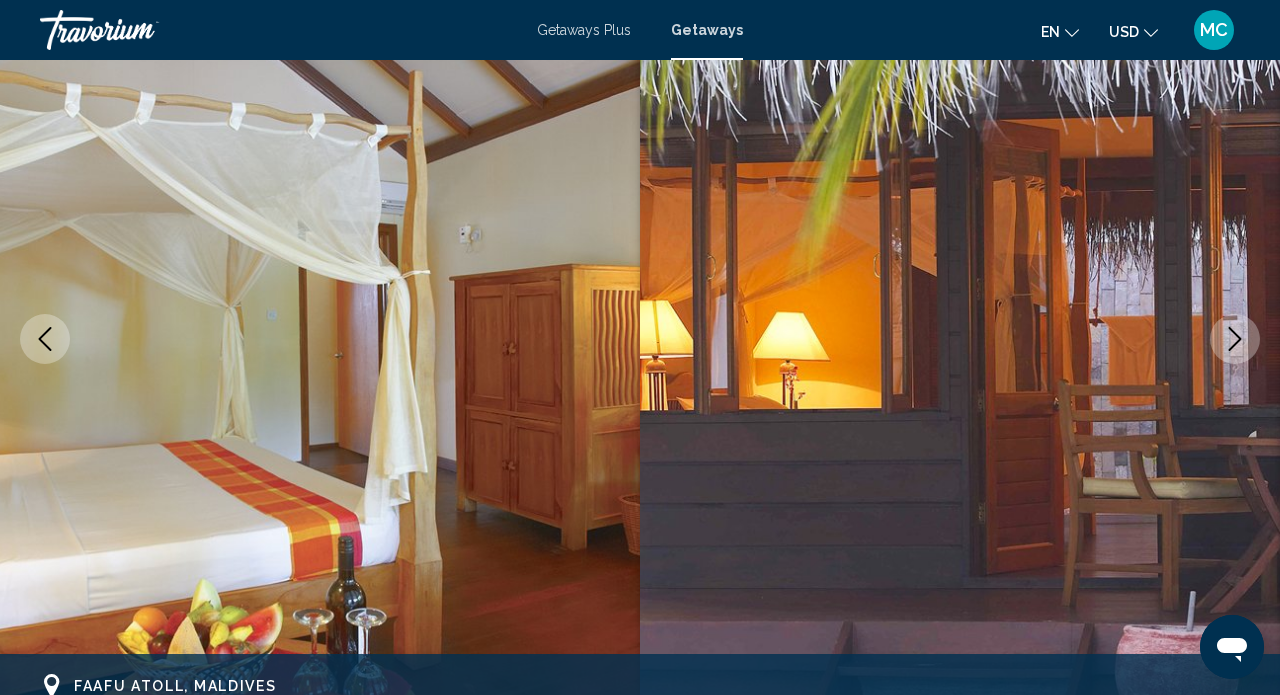 click 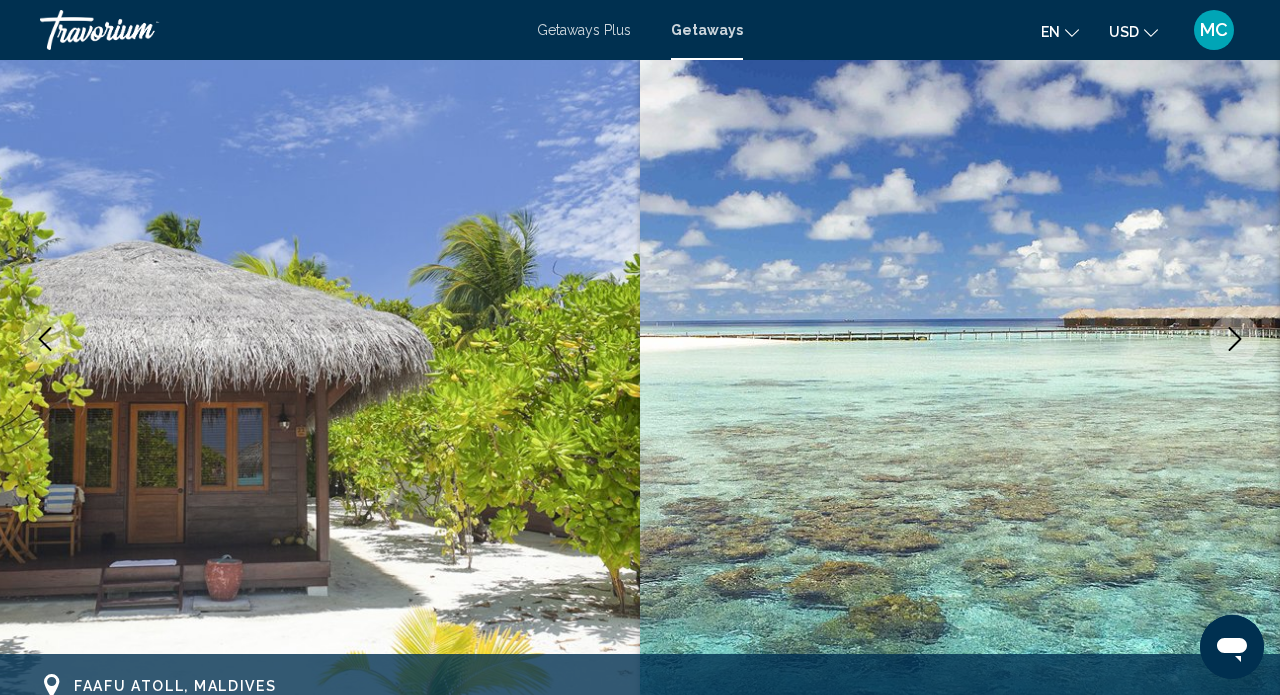 click 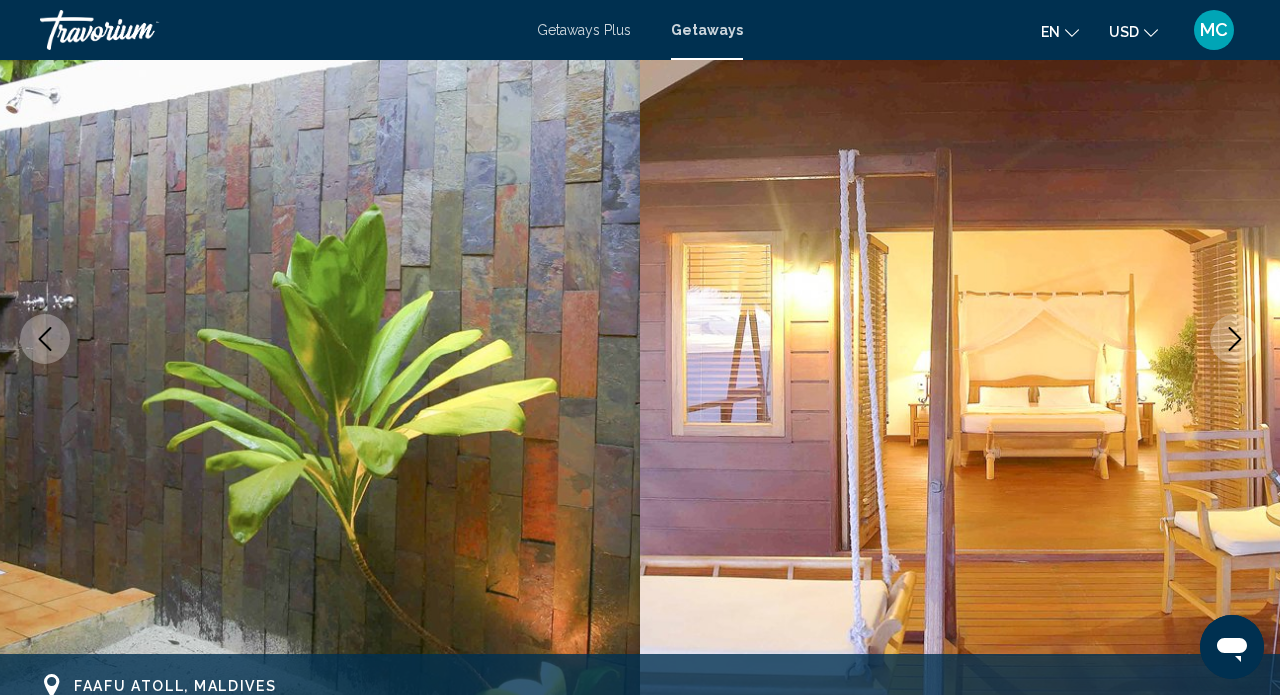 click 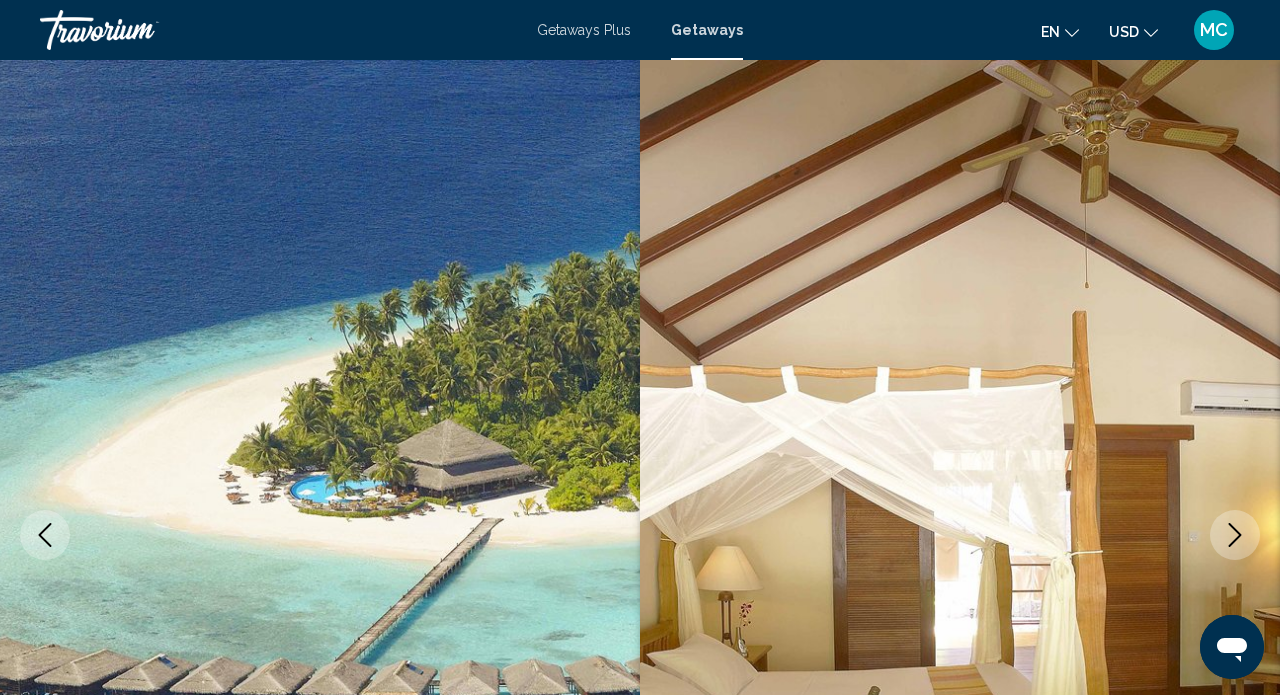 scroll, scrollTop: 0, scrollLeft: 0, axis: both 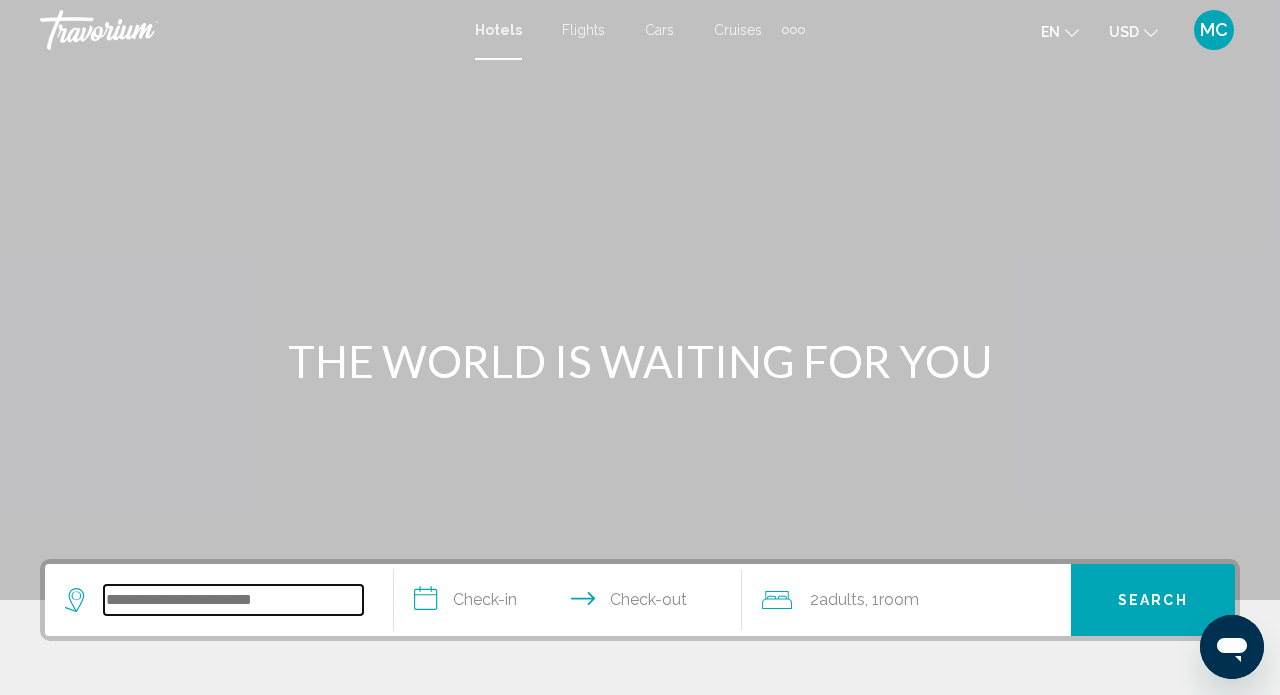 click at bounding box center (233, 600) 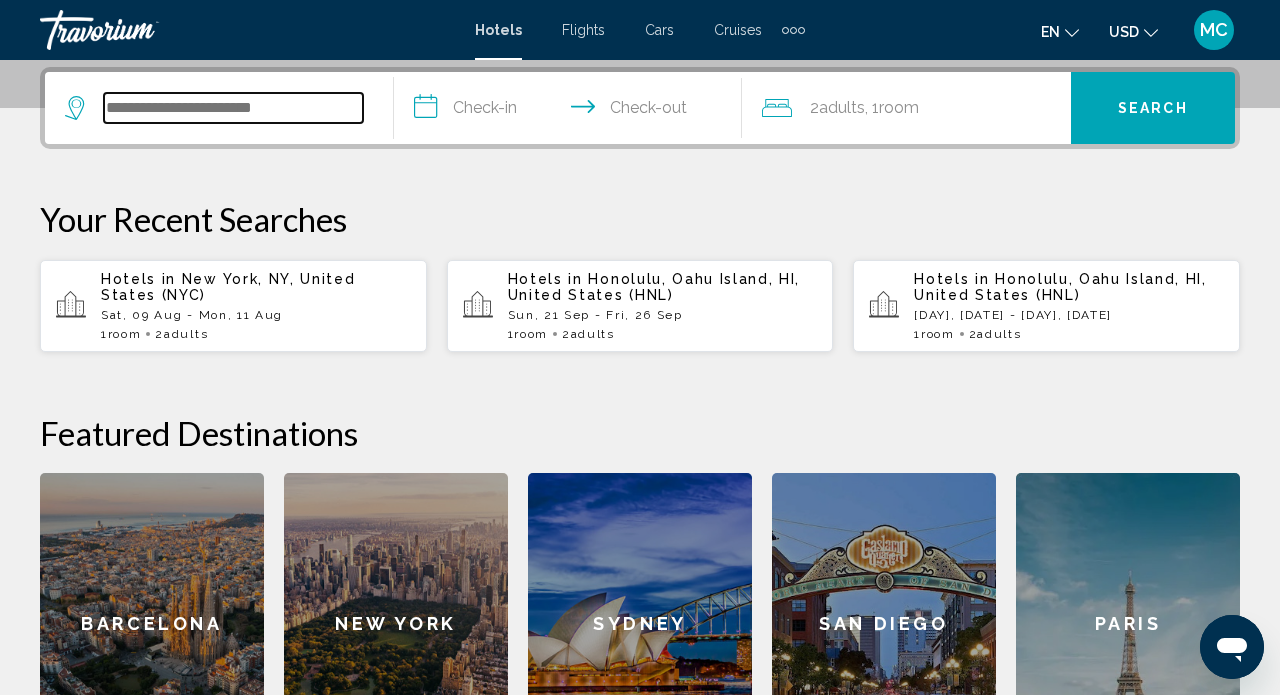 scroll, scrollTop: 494, scrollLeft: 0, axis: vertical 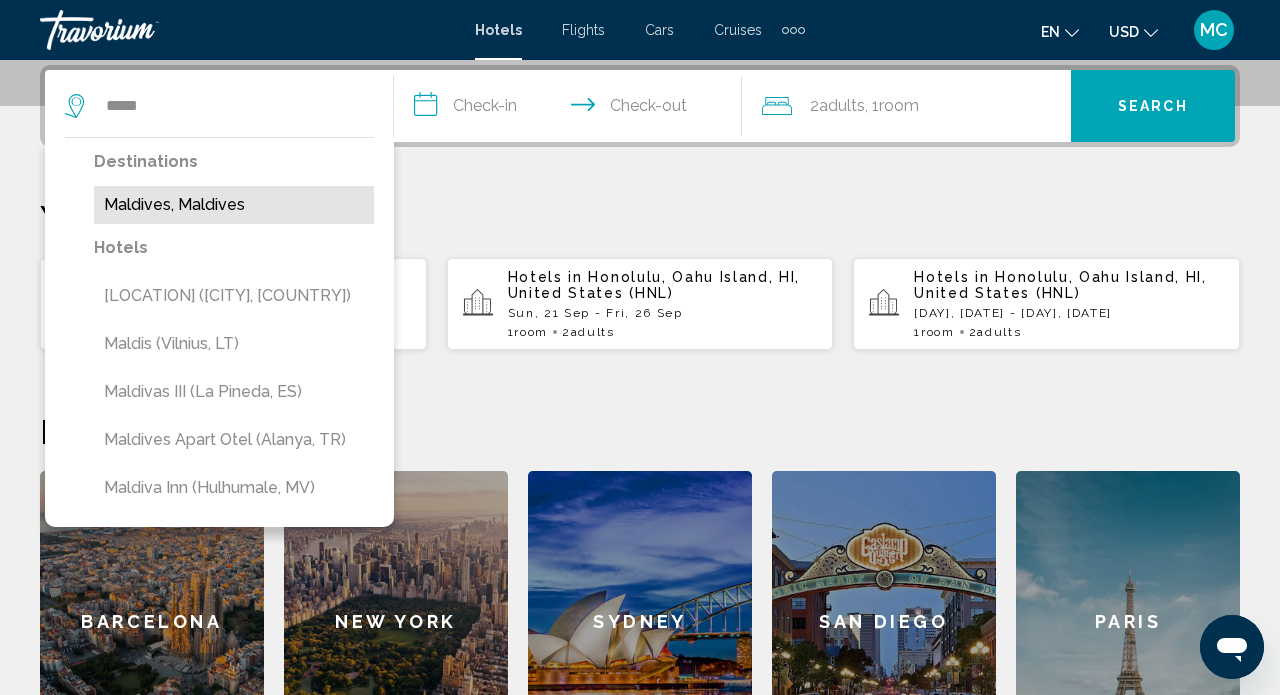click on "Maldives, Maldives" at bounding box center (234, 205) 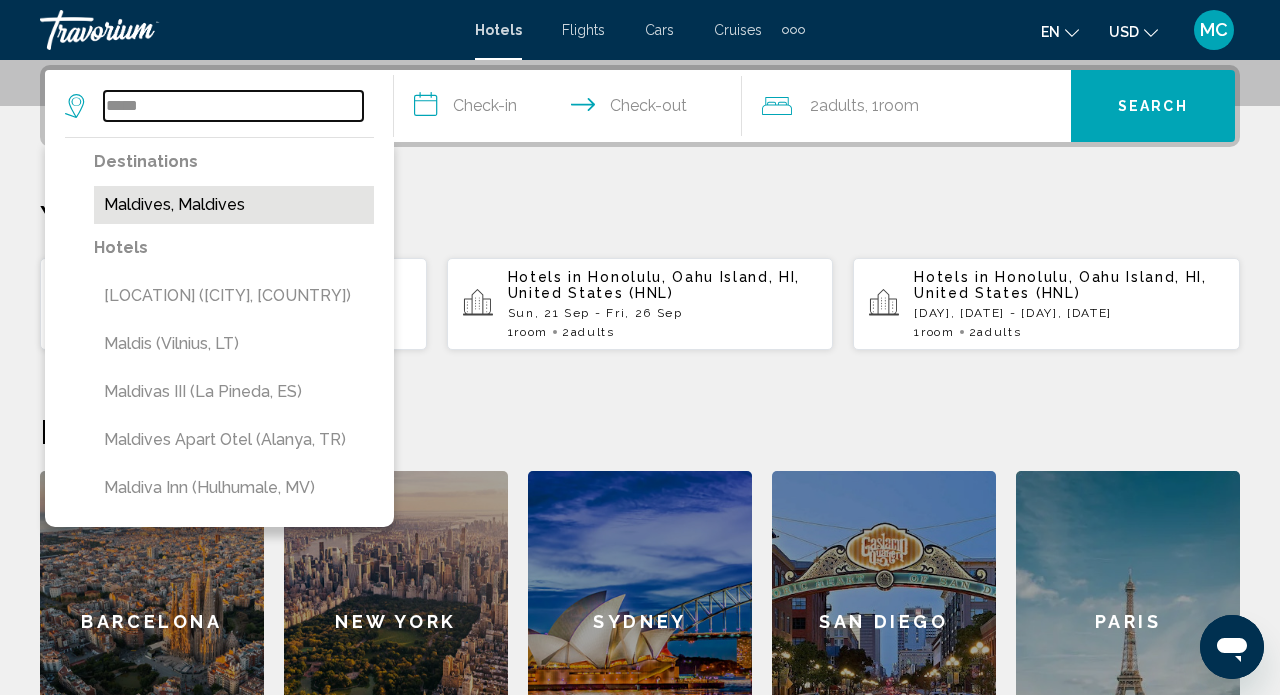 type on "**********" 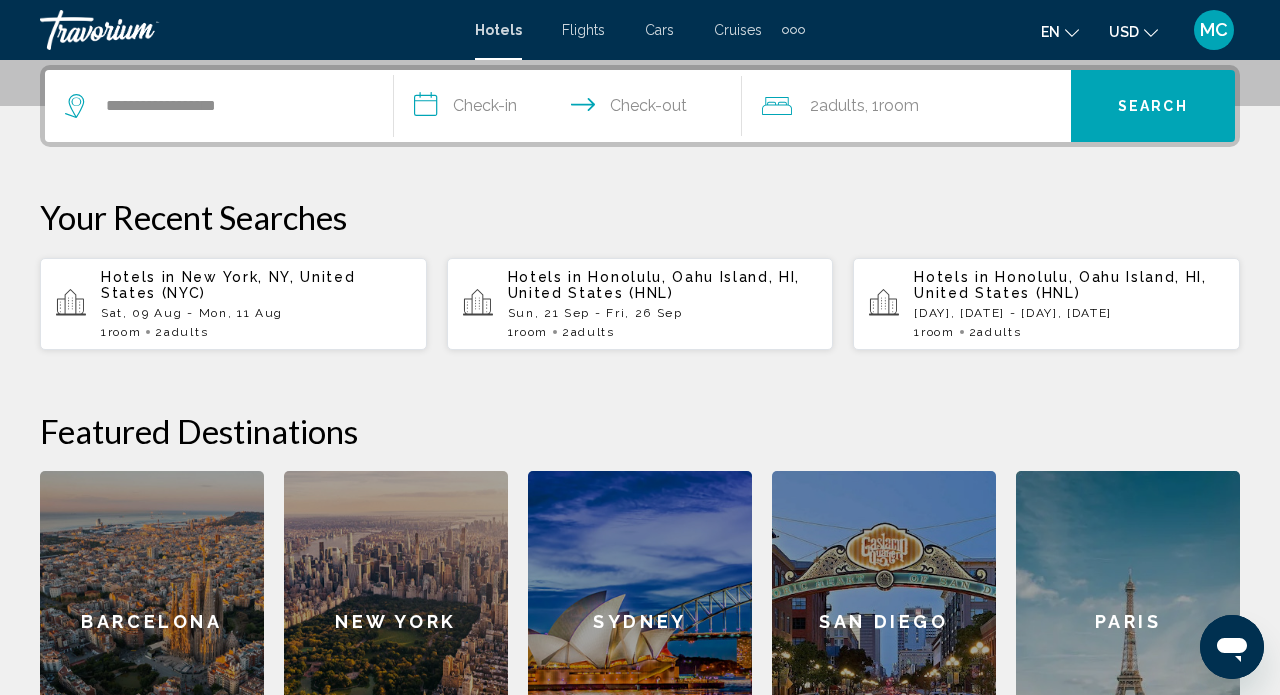 click on "**********" at bounding box center [572, 109] 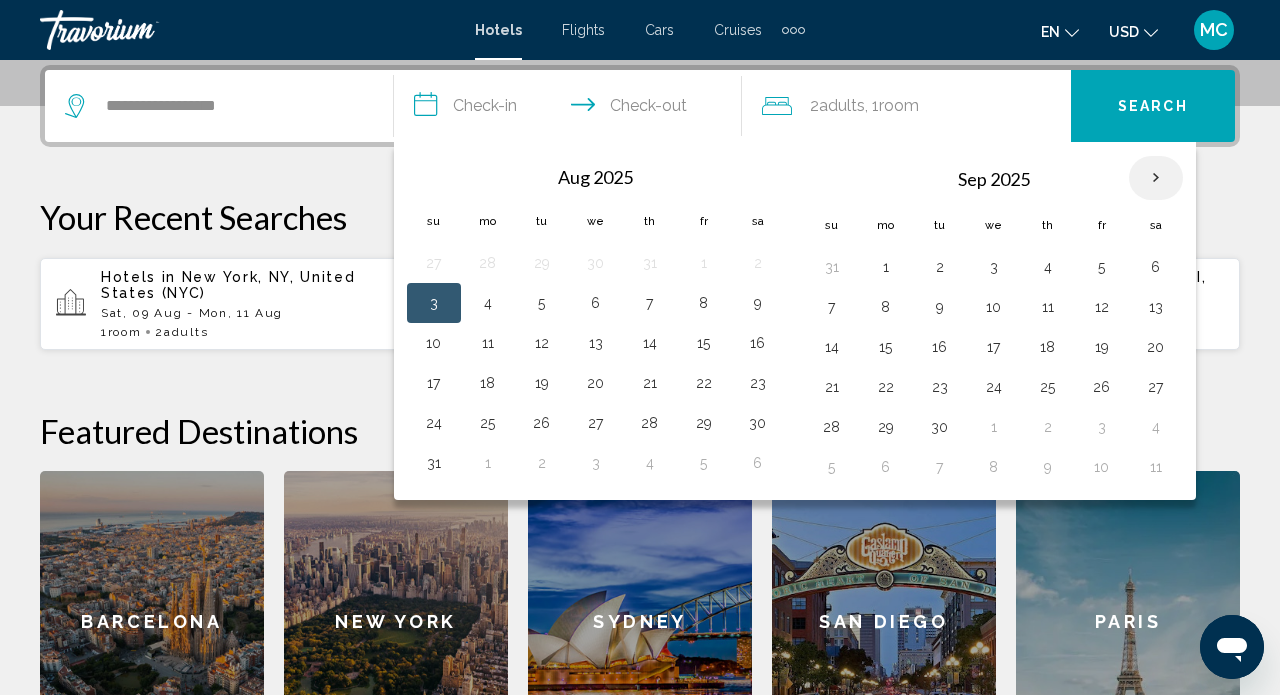 click at bounding box center [1156, 178] 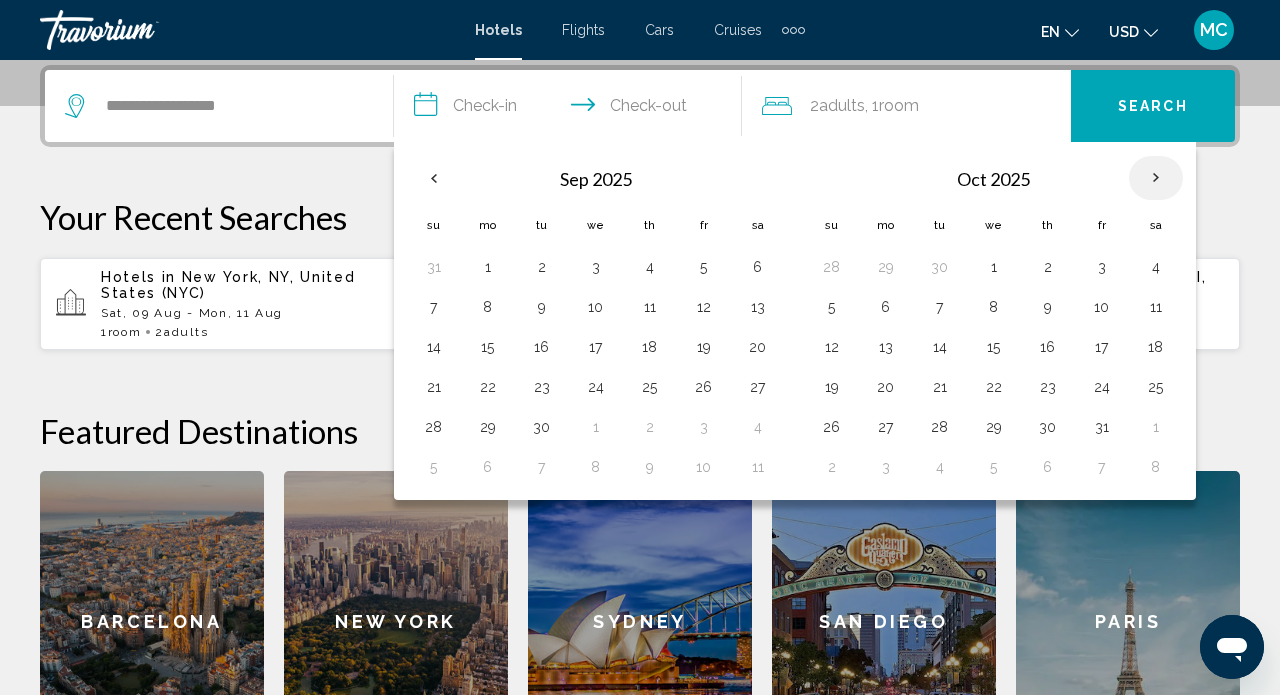click at bounding box center [1156, 178] 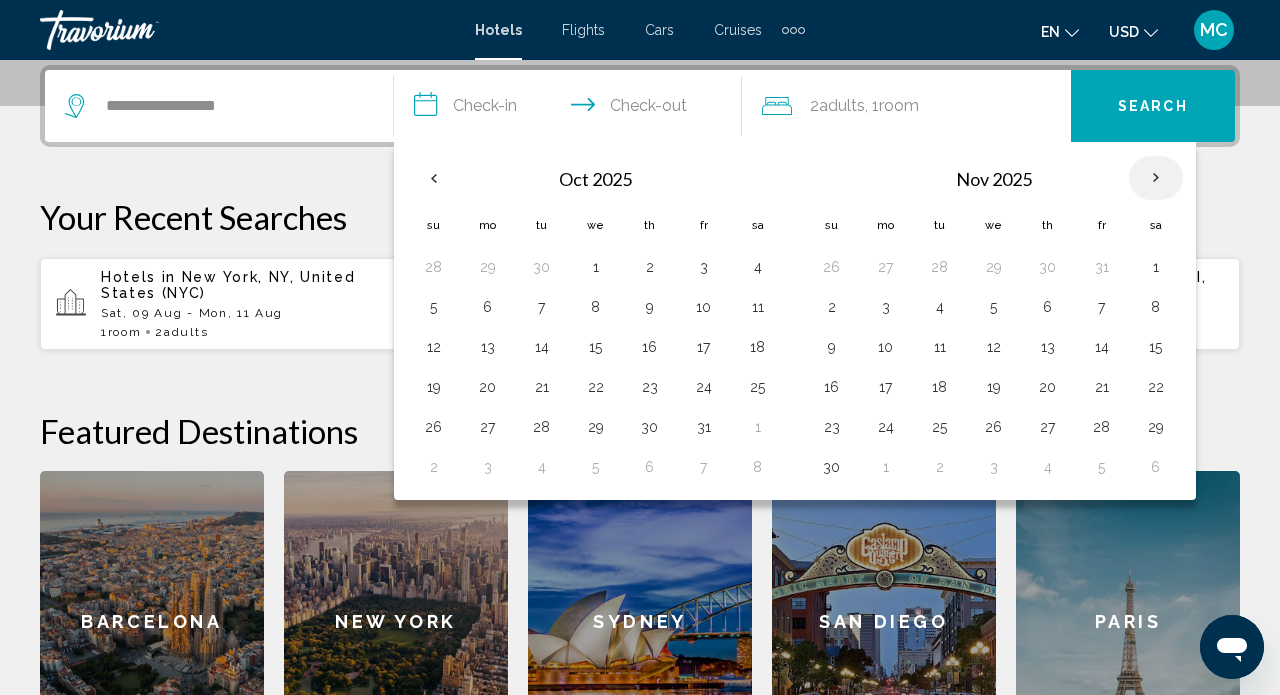 click at bounding box center [1156, 178] 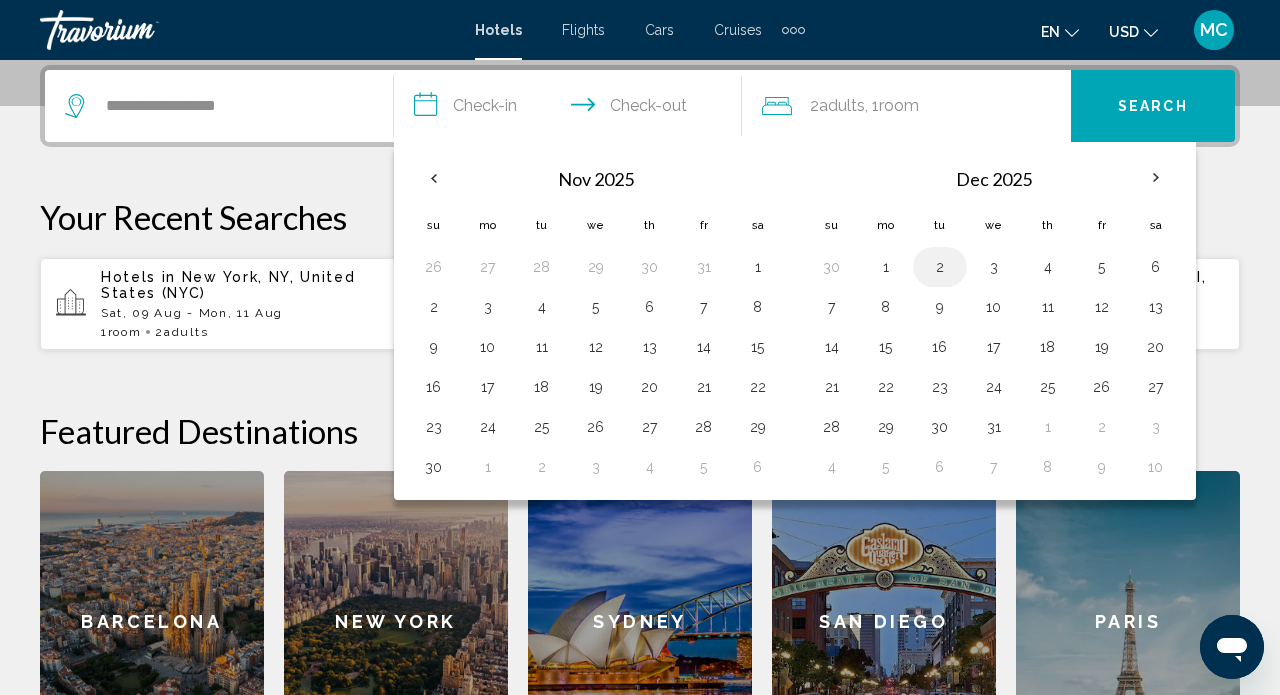 click on "2" at bounding box center [940, 267] 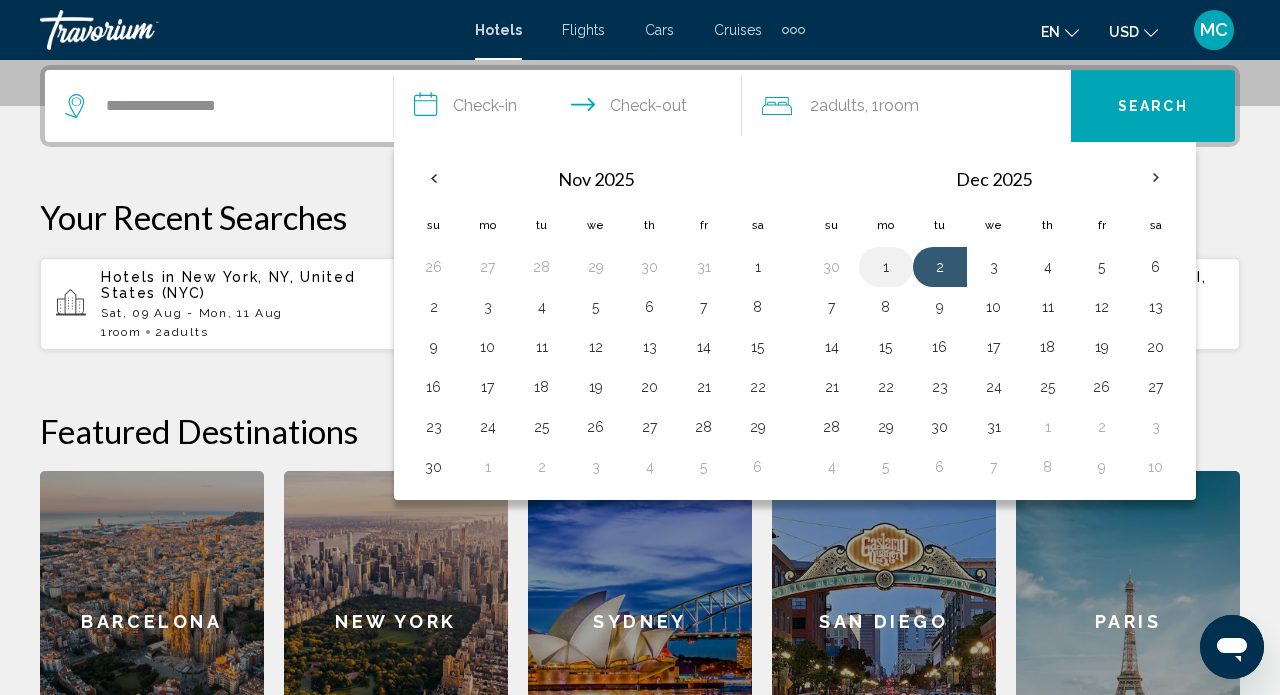 click on "1" at bounding box center [886, 267] 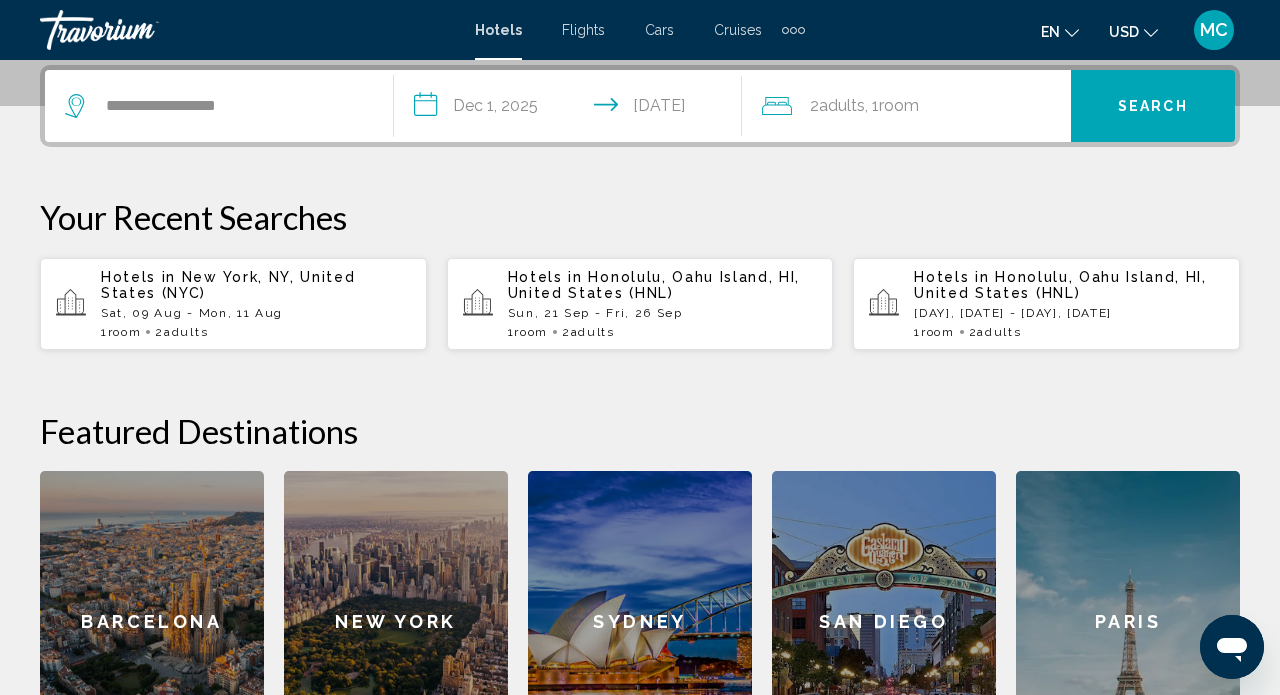 click on "**********" at bounding box center (572, 109) 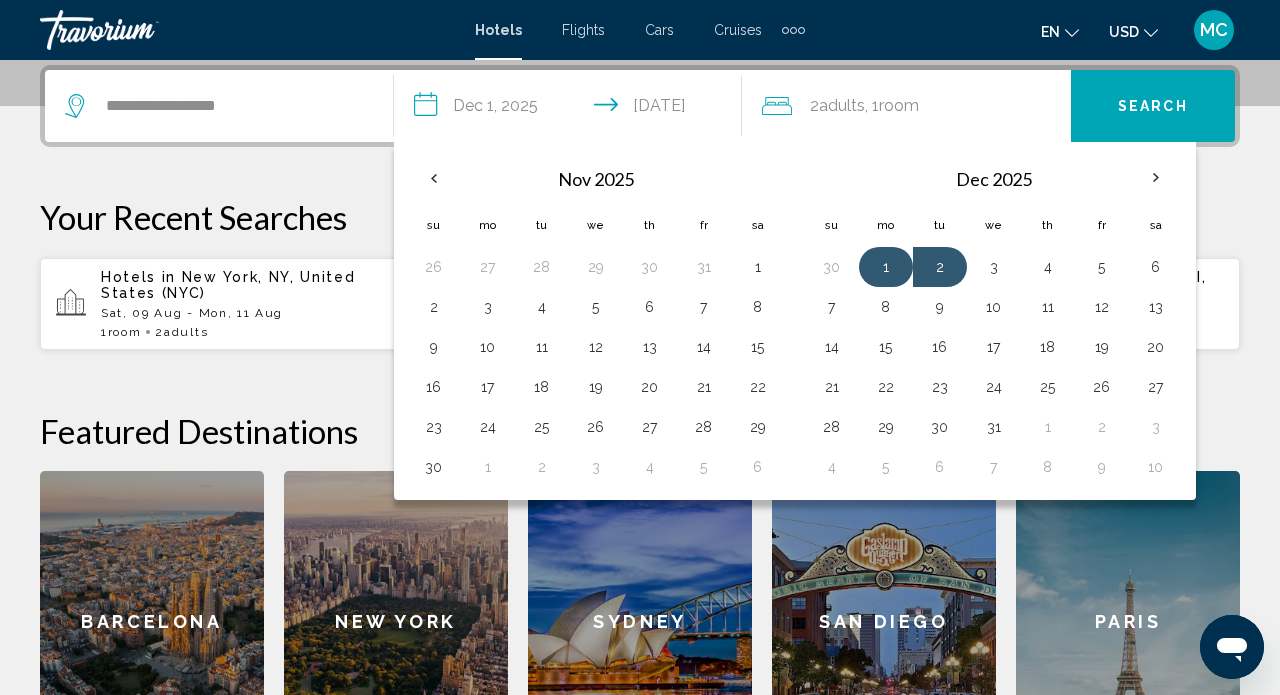 click on "1" at bounding box center [886, 267] 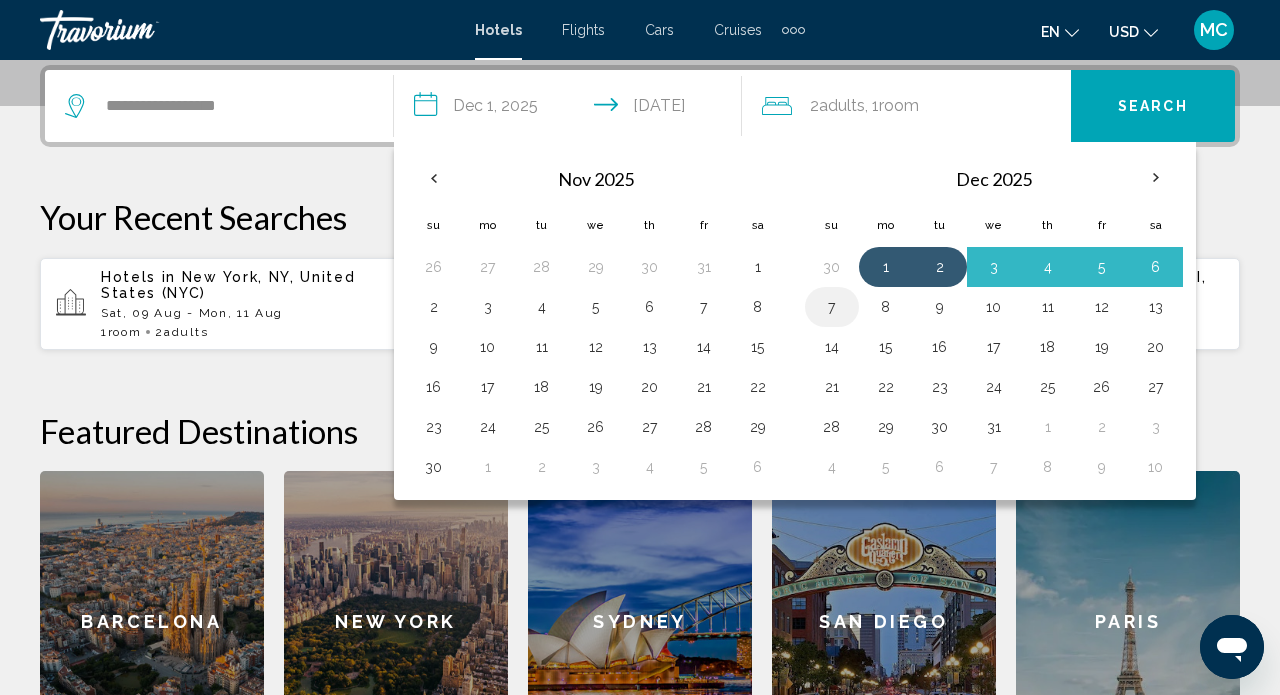 click on "7" at bounding box center (832, 307) 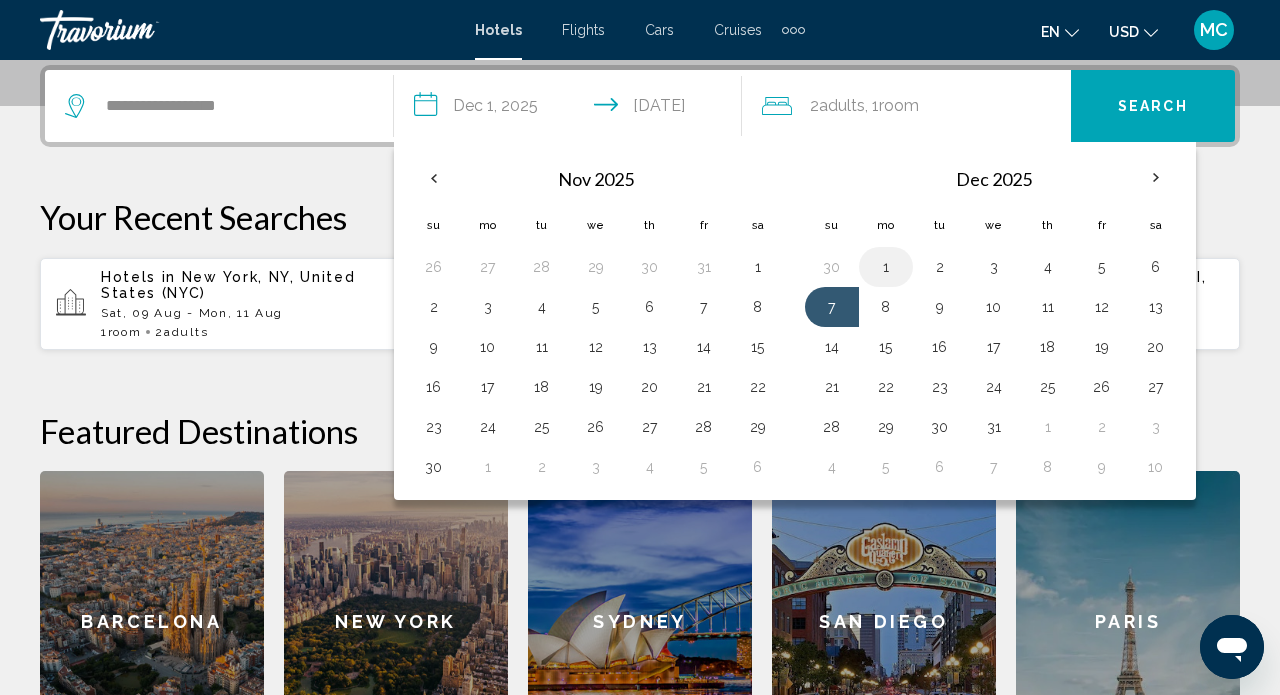 click on "1" at bounding box center [886, 267] 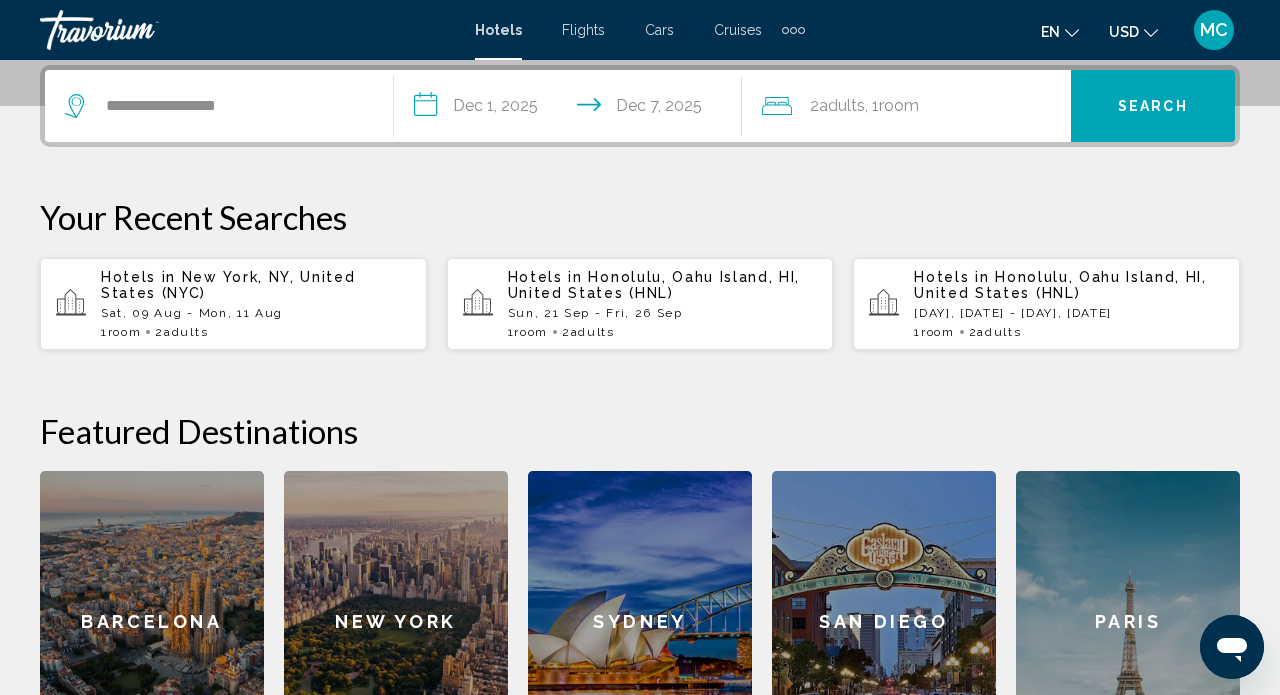 click on "Room" 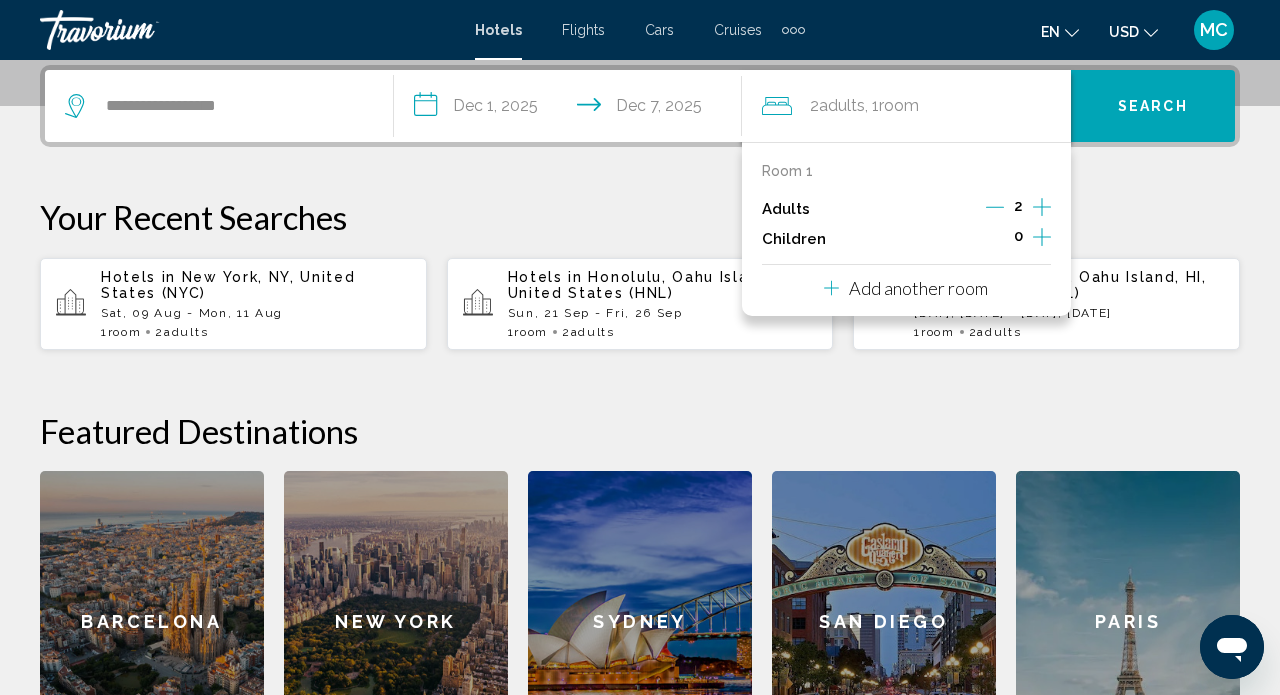 click 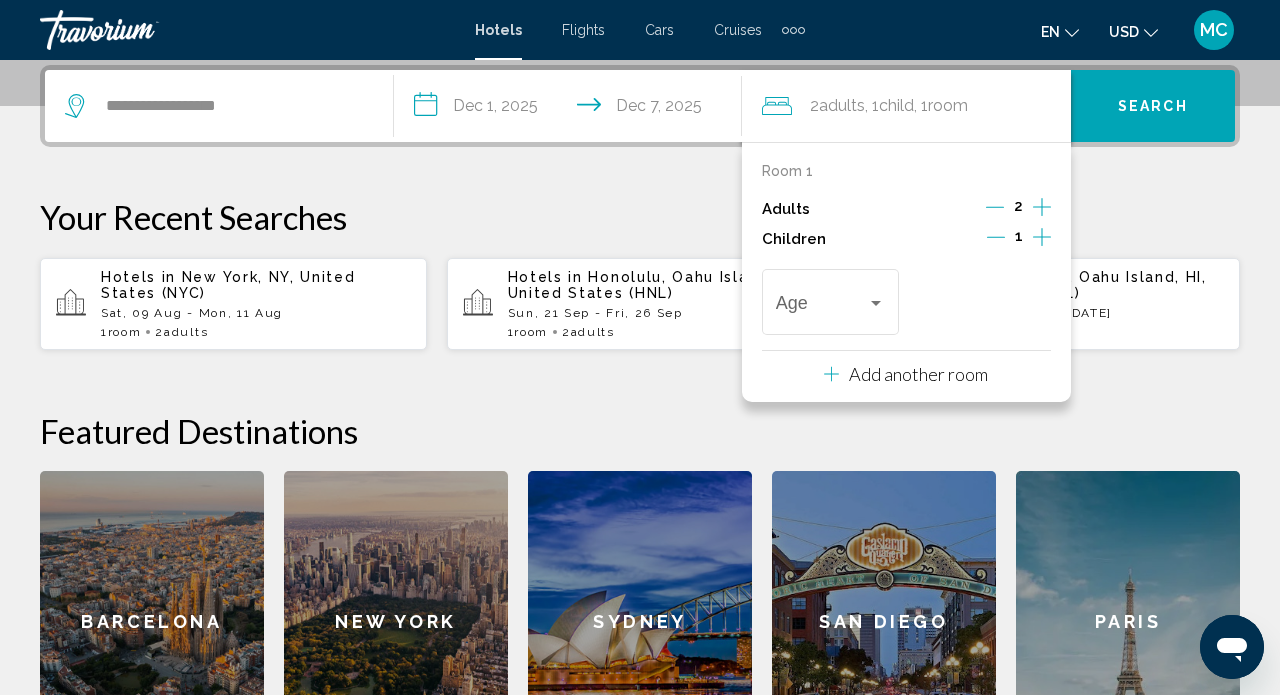 click 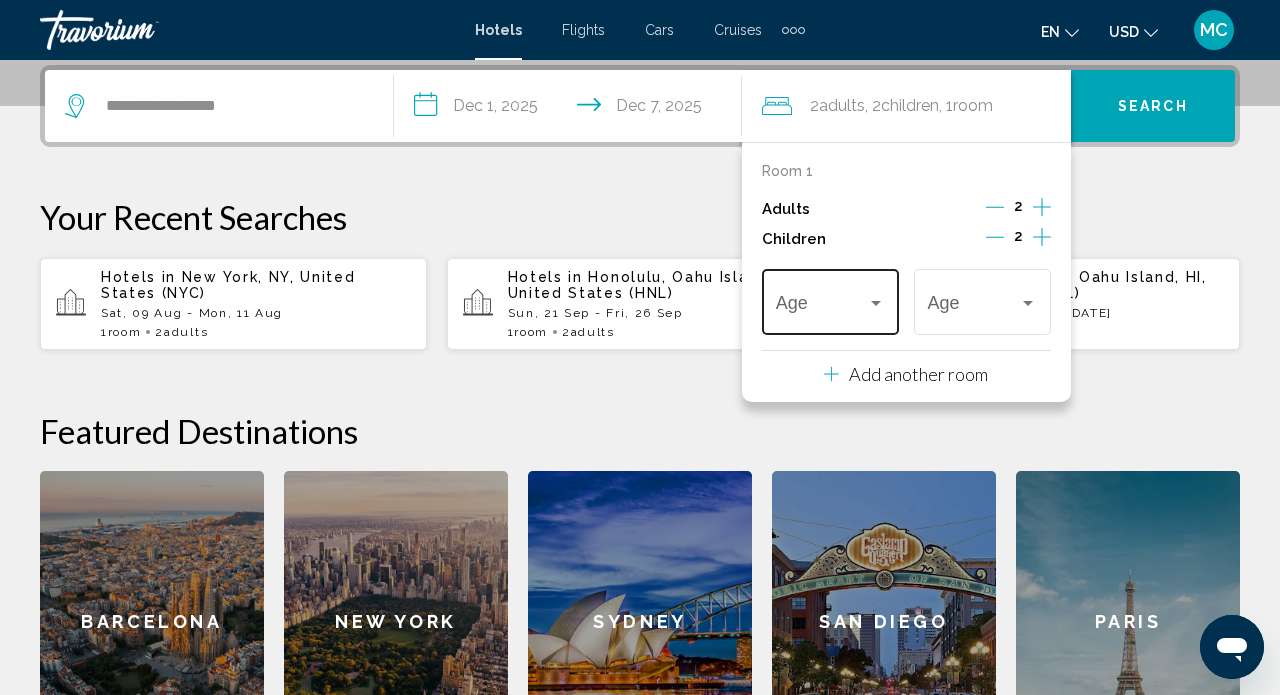 click at bounding box center [876, 303] 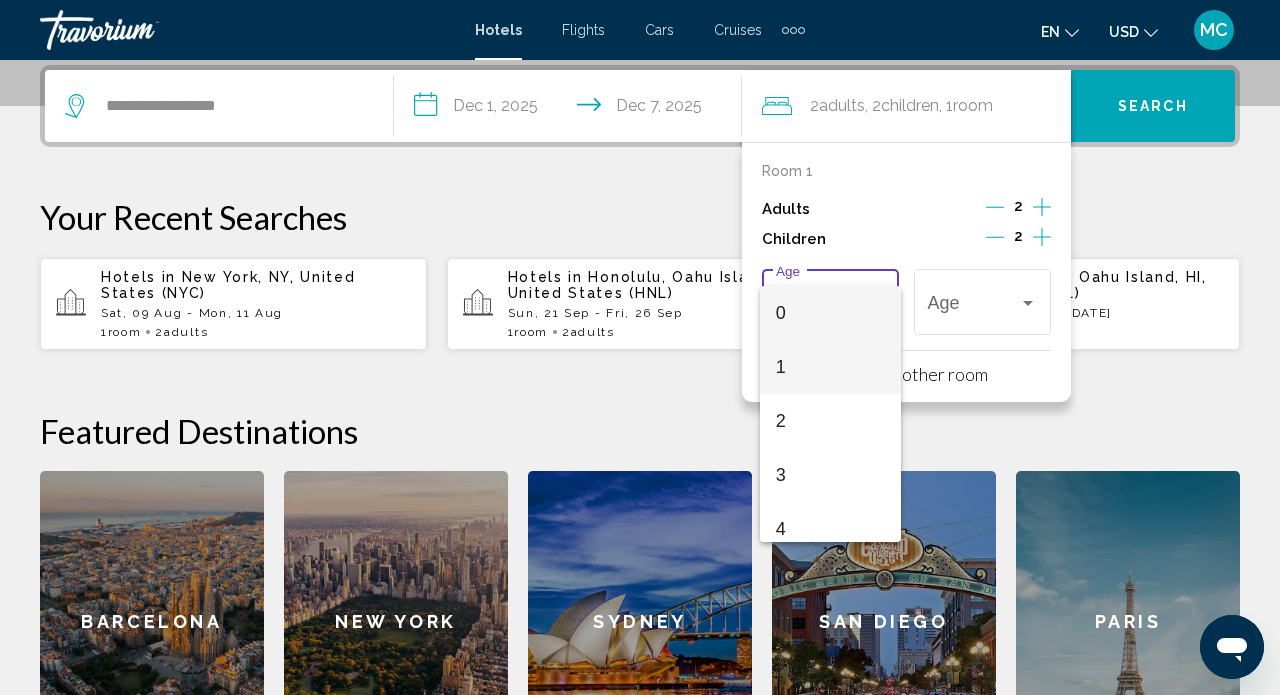 click on "1" at bounding box center (831, 367) 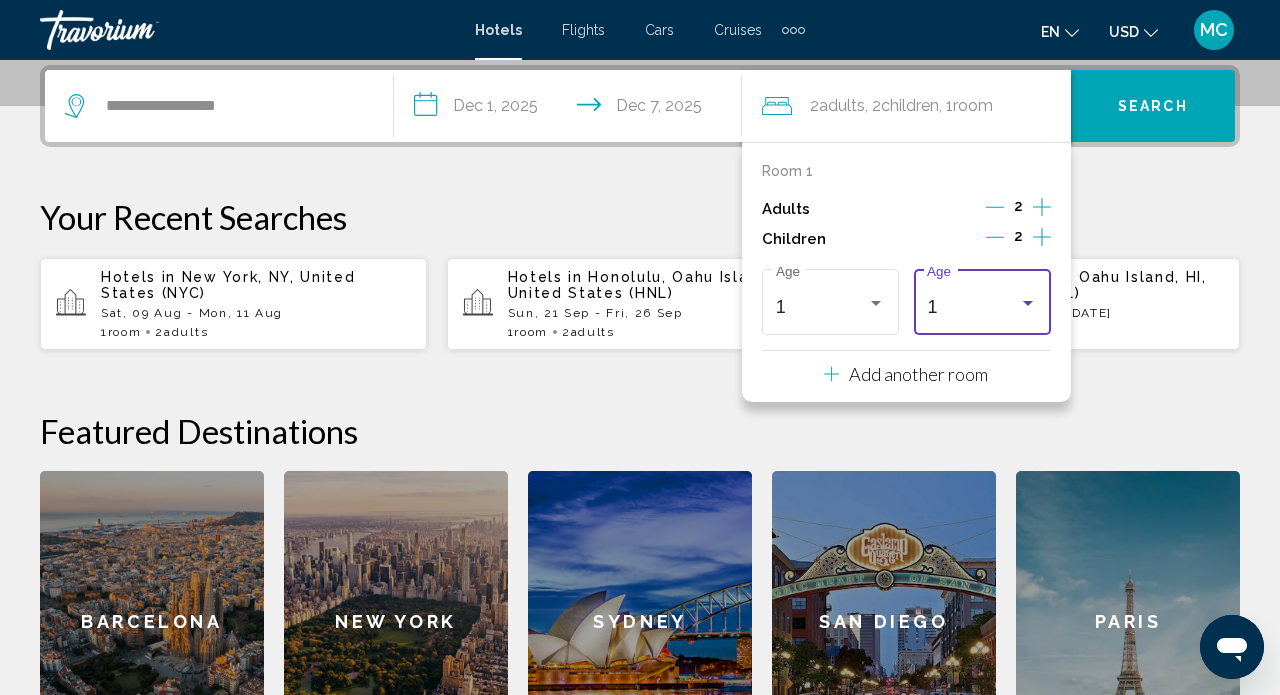 click at bounding box center (1028, 303) 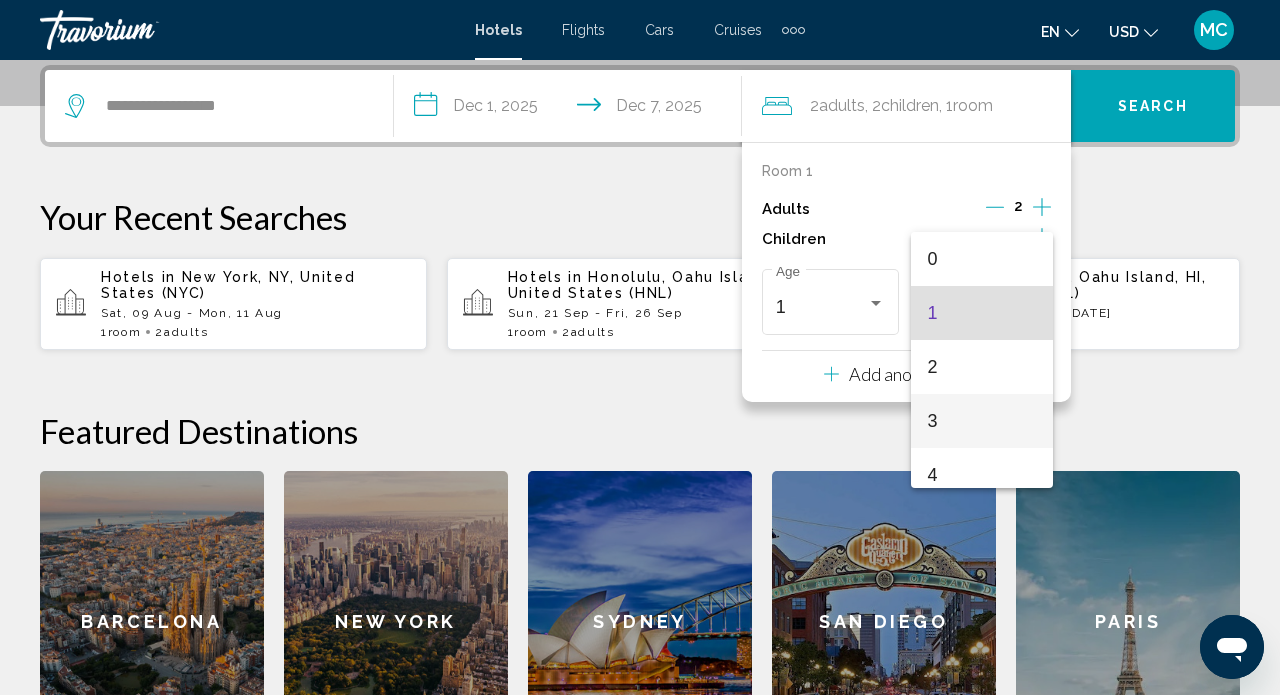 click on "3" at bounding box center (982, 421) 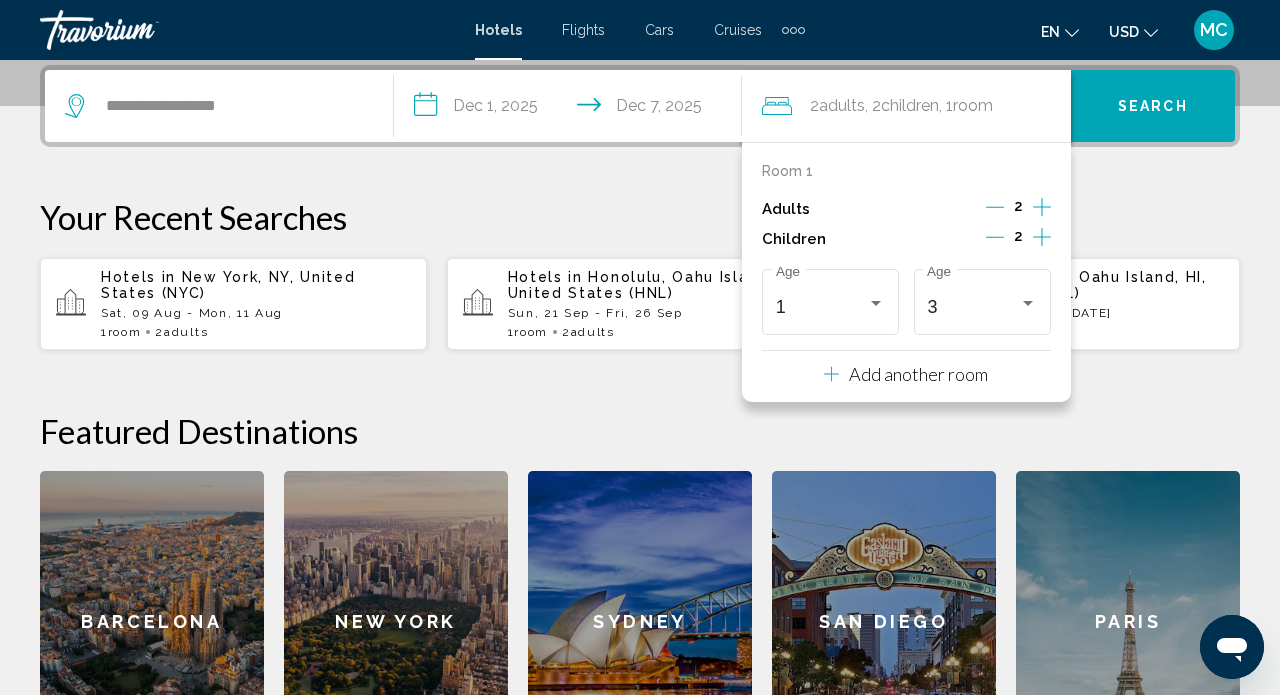 click on "Search" at bounding box center (1153, 105) 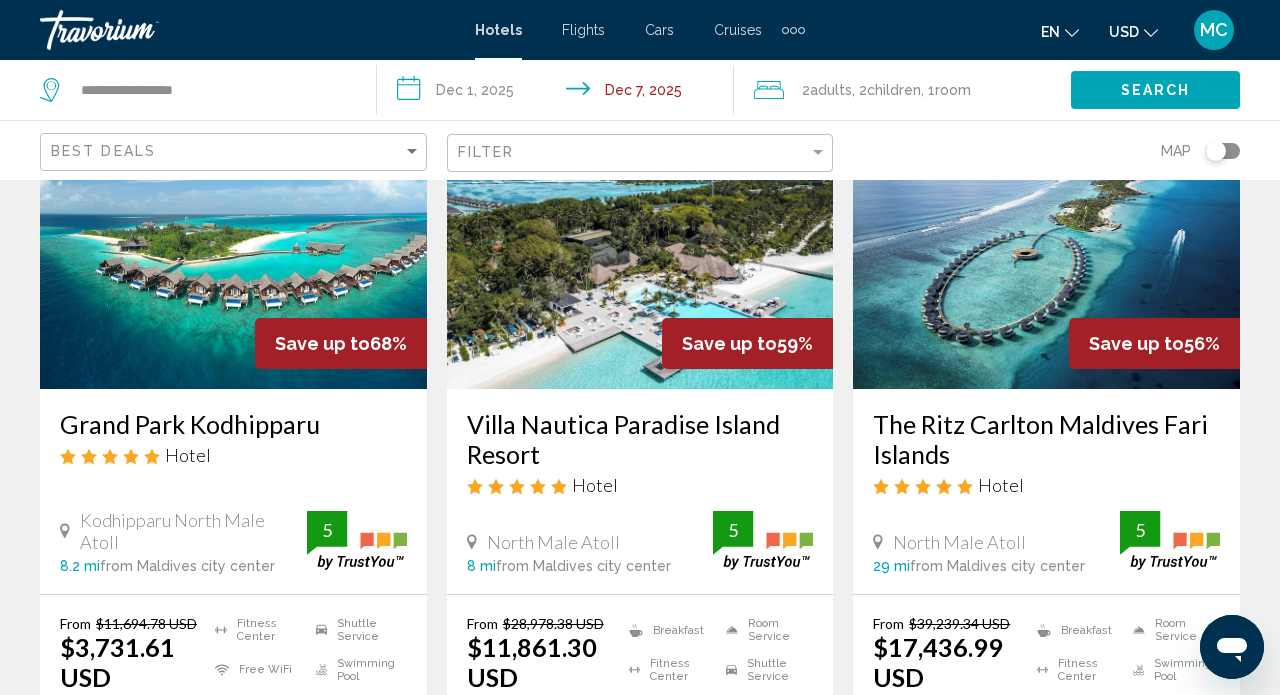 scroll, scrollTop: 176, scrollLeft: 0, axis: vertical 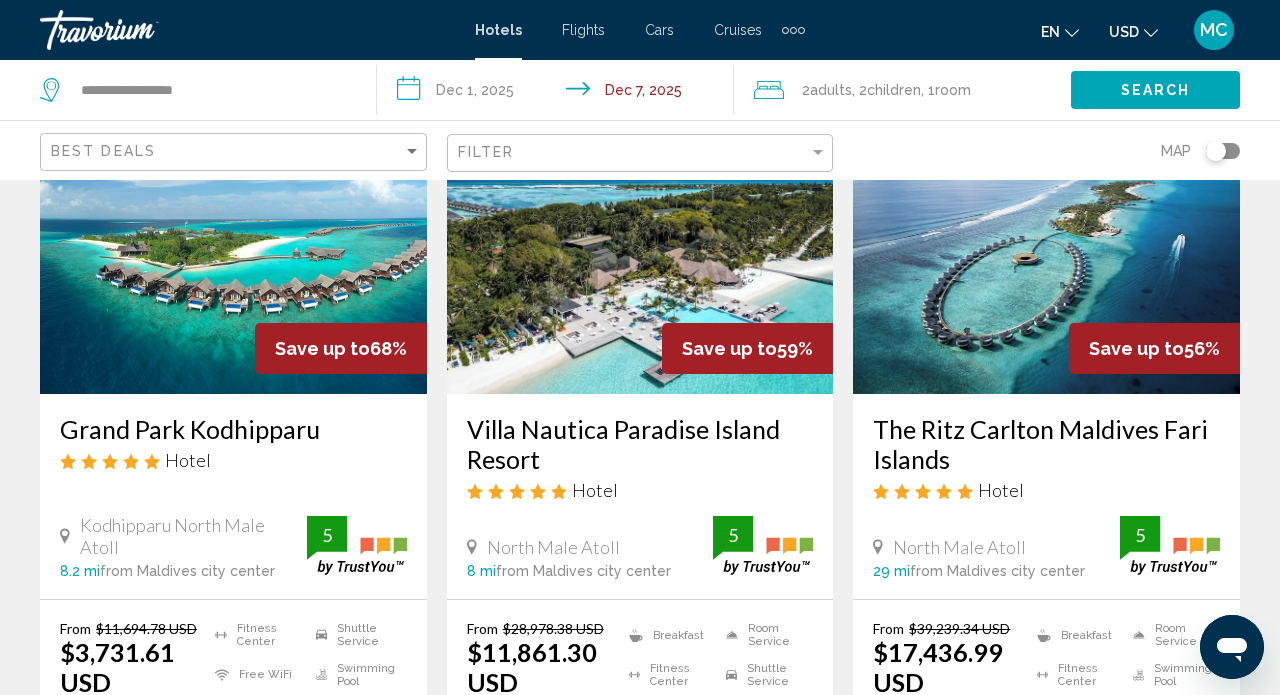 drag, startPoint x: 53, startPoint y: 429, endPoint x: 330, endPoint y: 432, distance: 277.01624 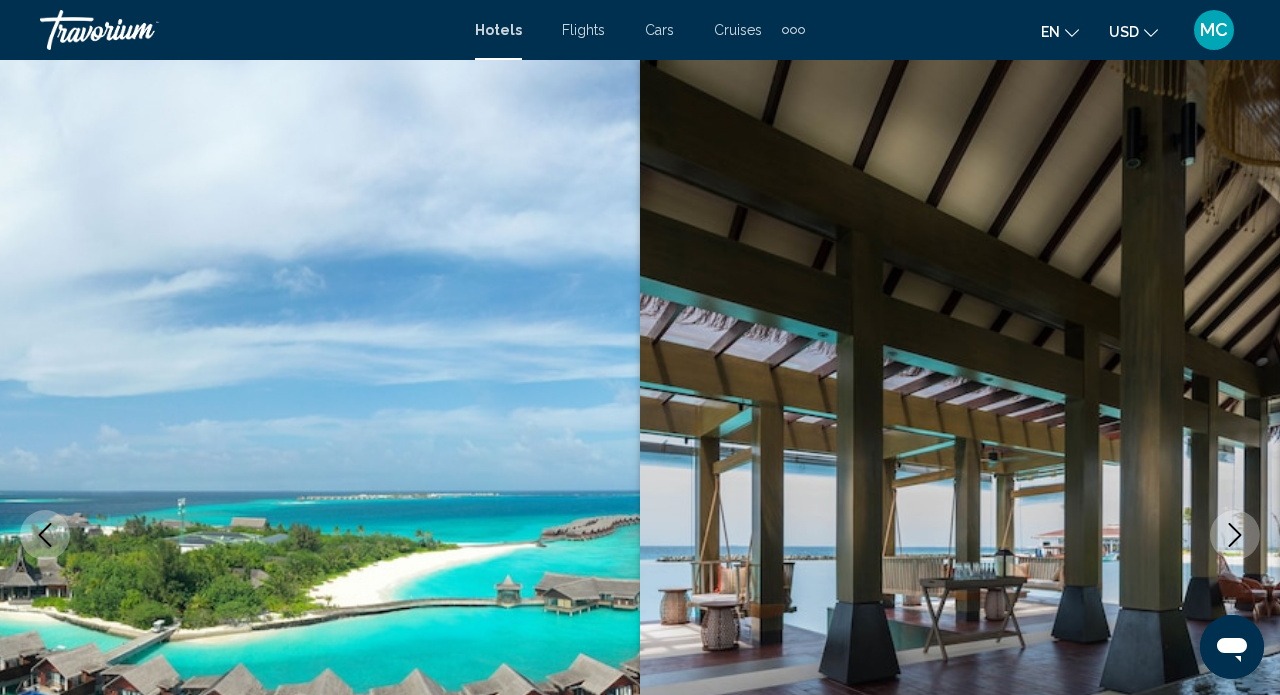 click 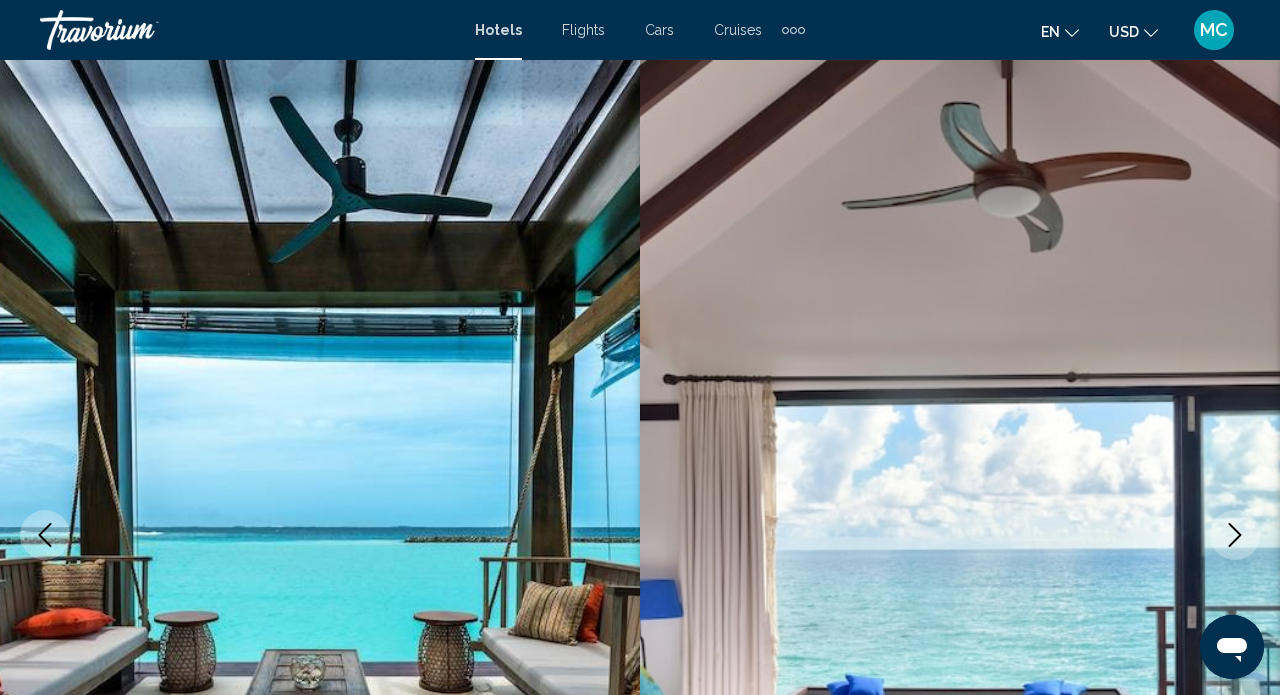 drag, startPoint x: 1038, startPoint y: 29, endPoint x: 1032, endPoint y: 173, distance: 144.12494 